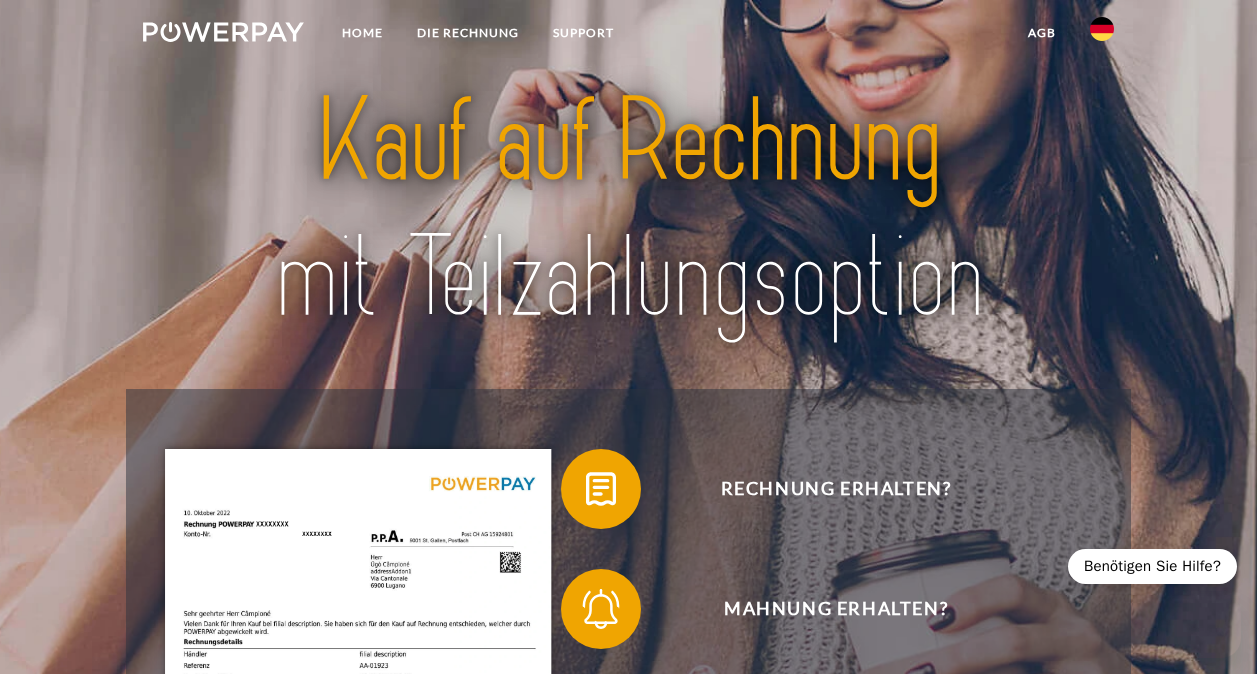 scroll, scrollTop: 0, scrollLeft: 0, axis: both 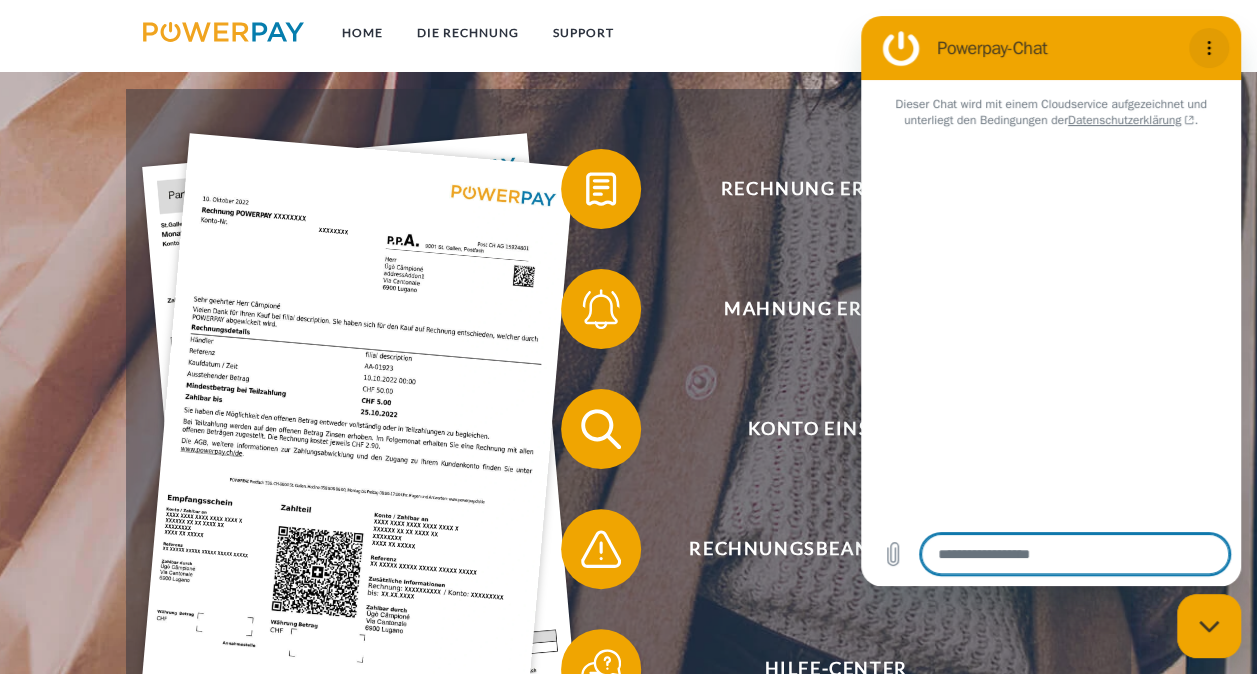 type on "*" 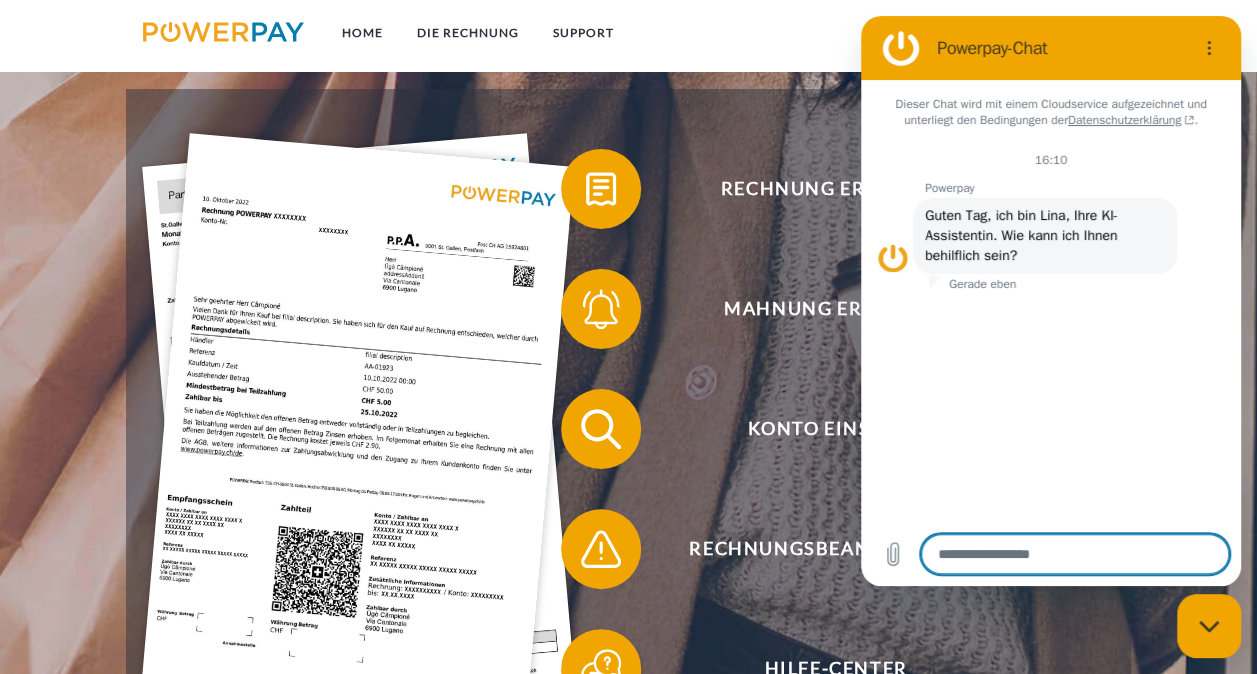 type on "*" 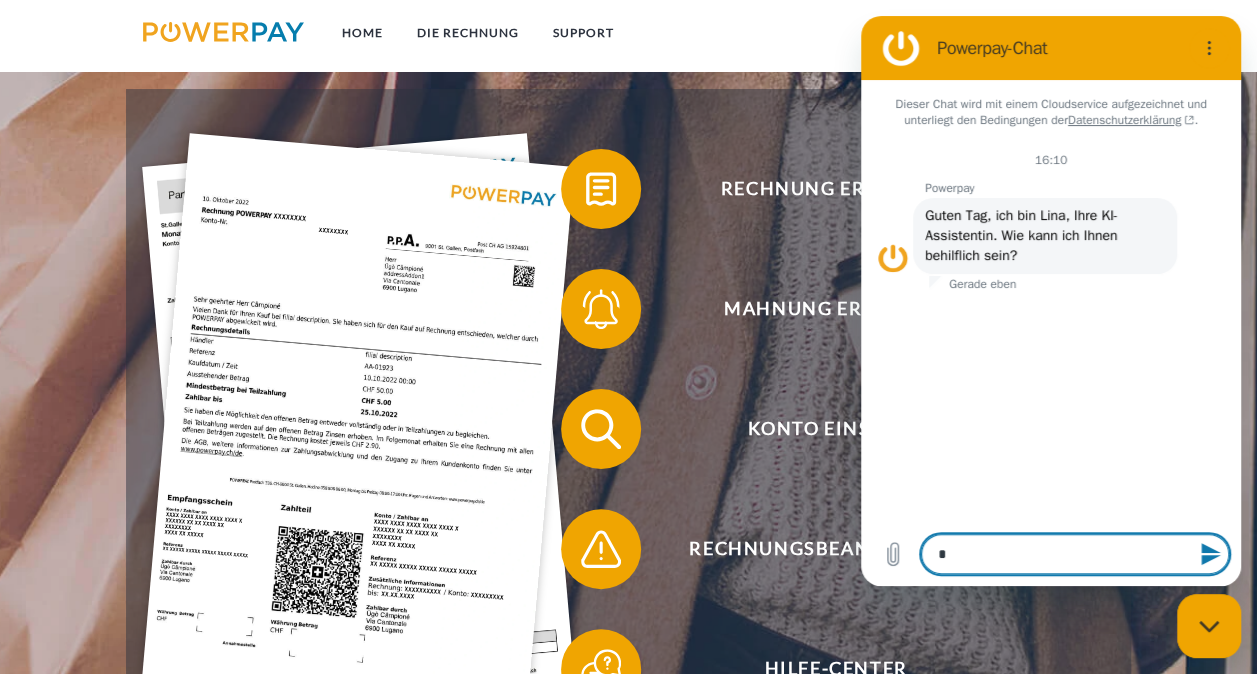 type on "**" 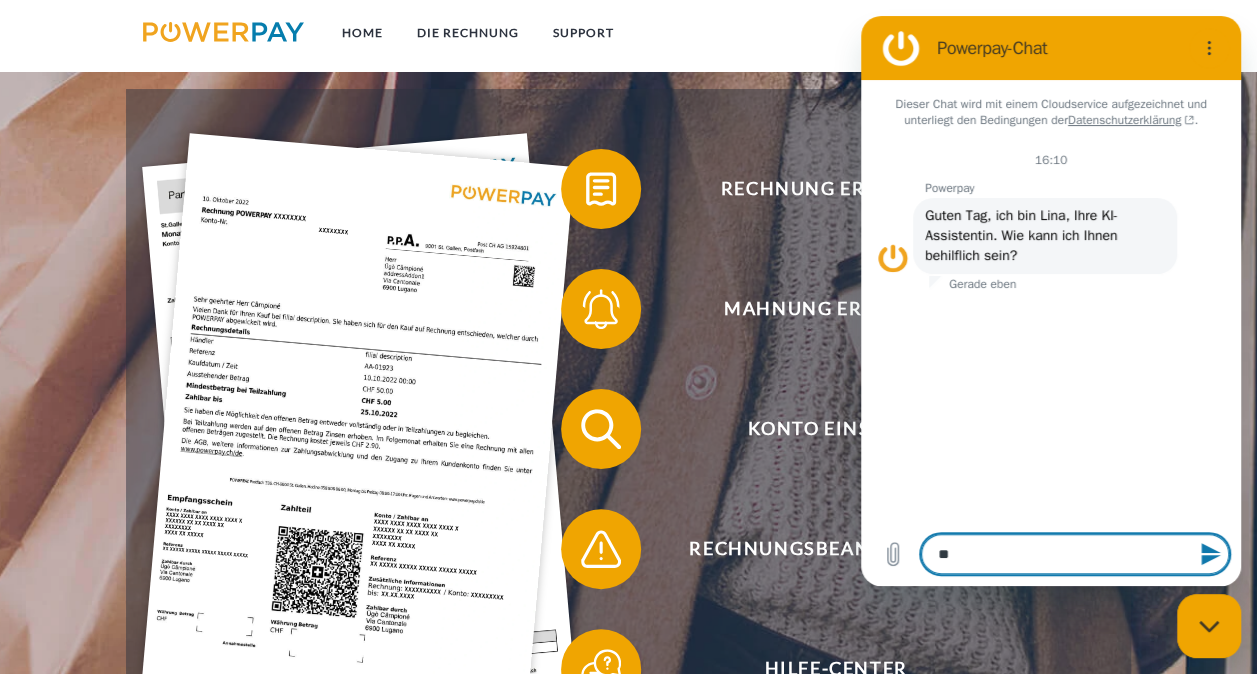 type on "***" 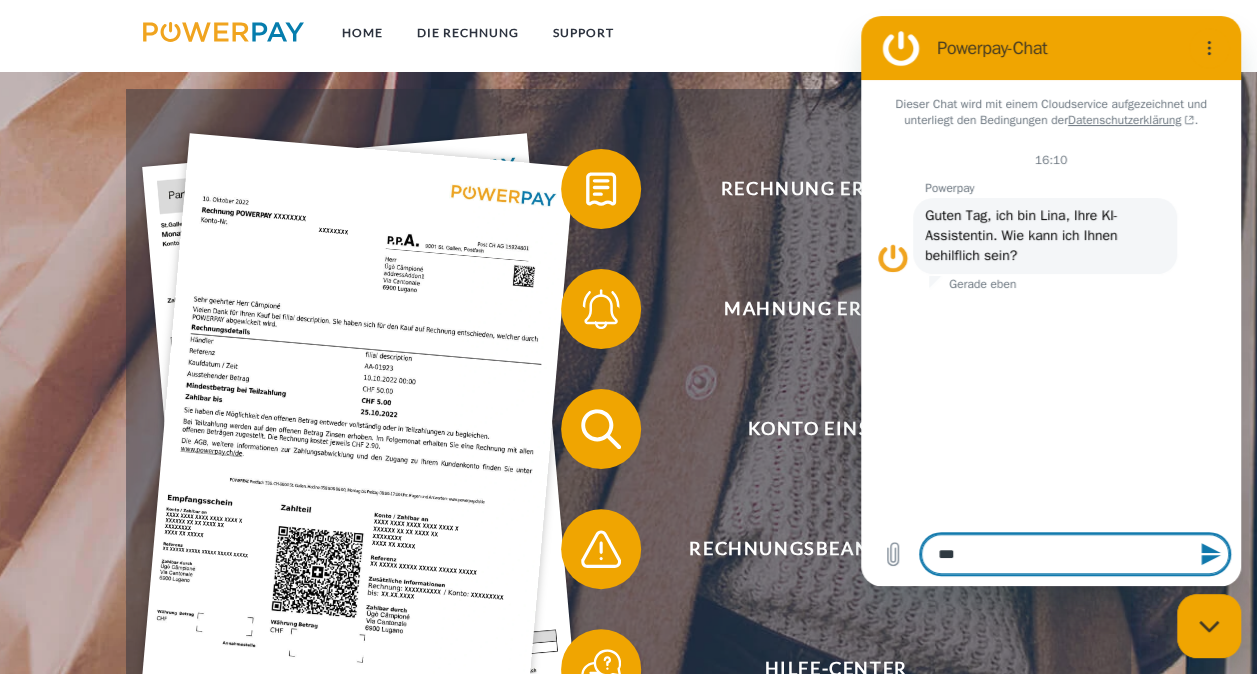 type on "***" 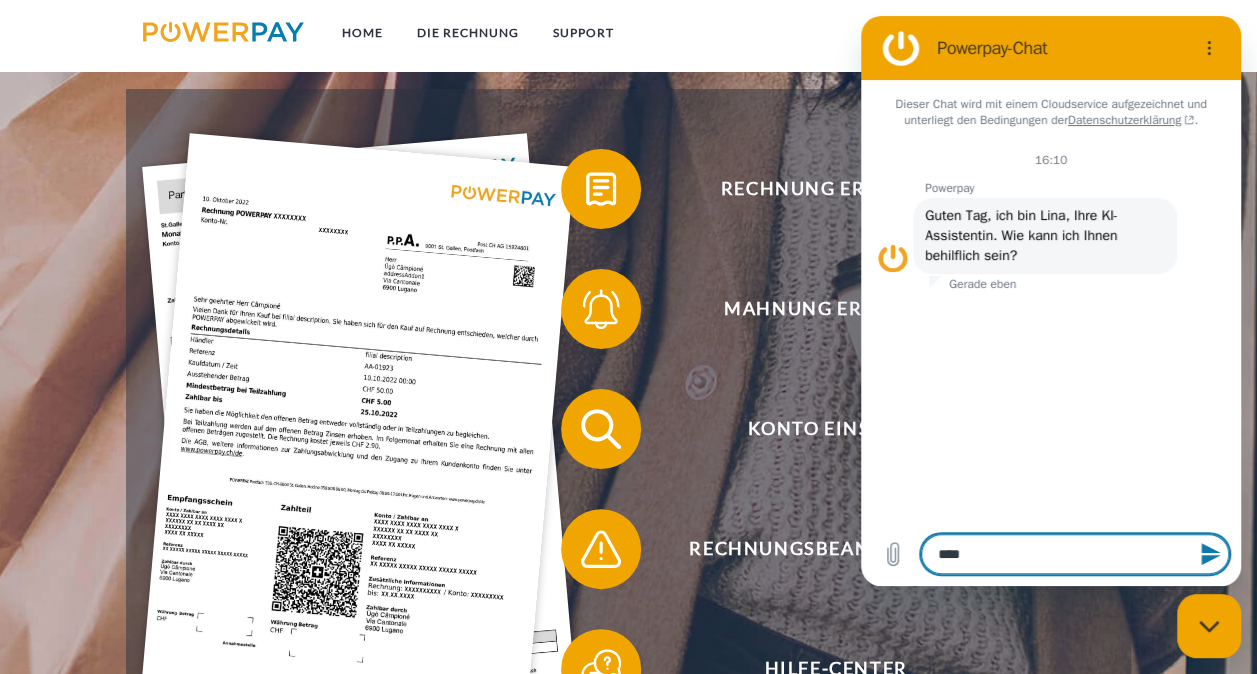 type on "*" 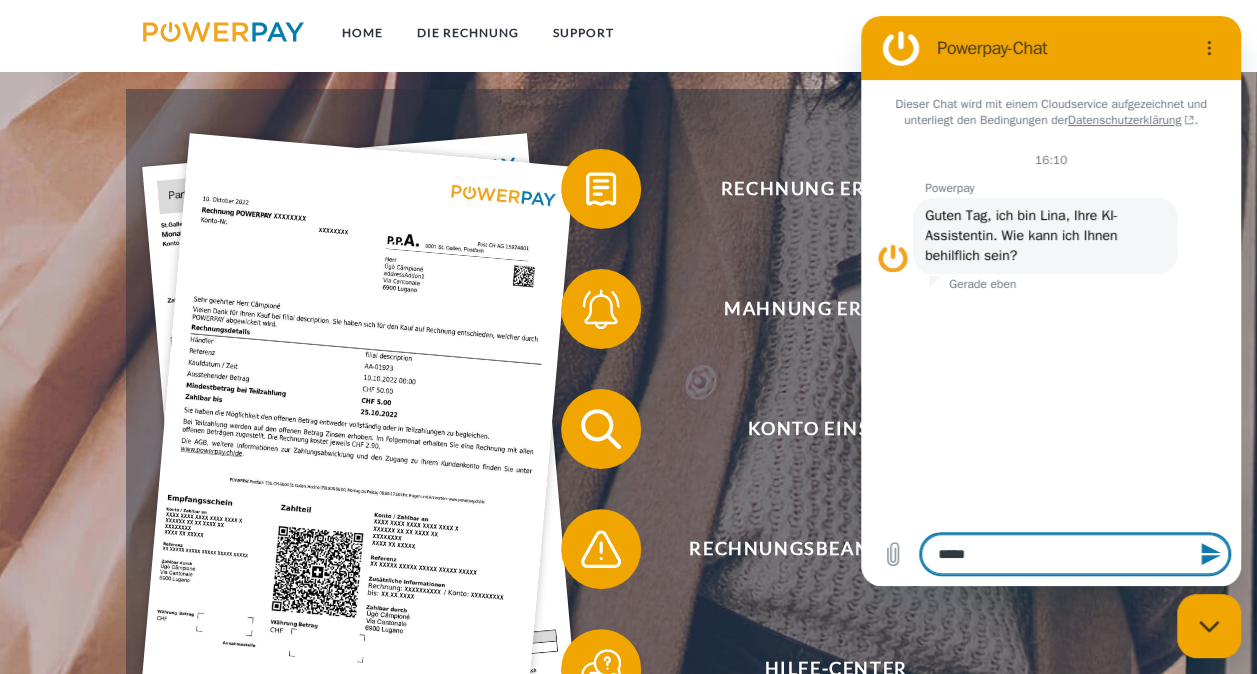 type on "******" 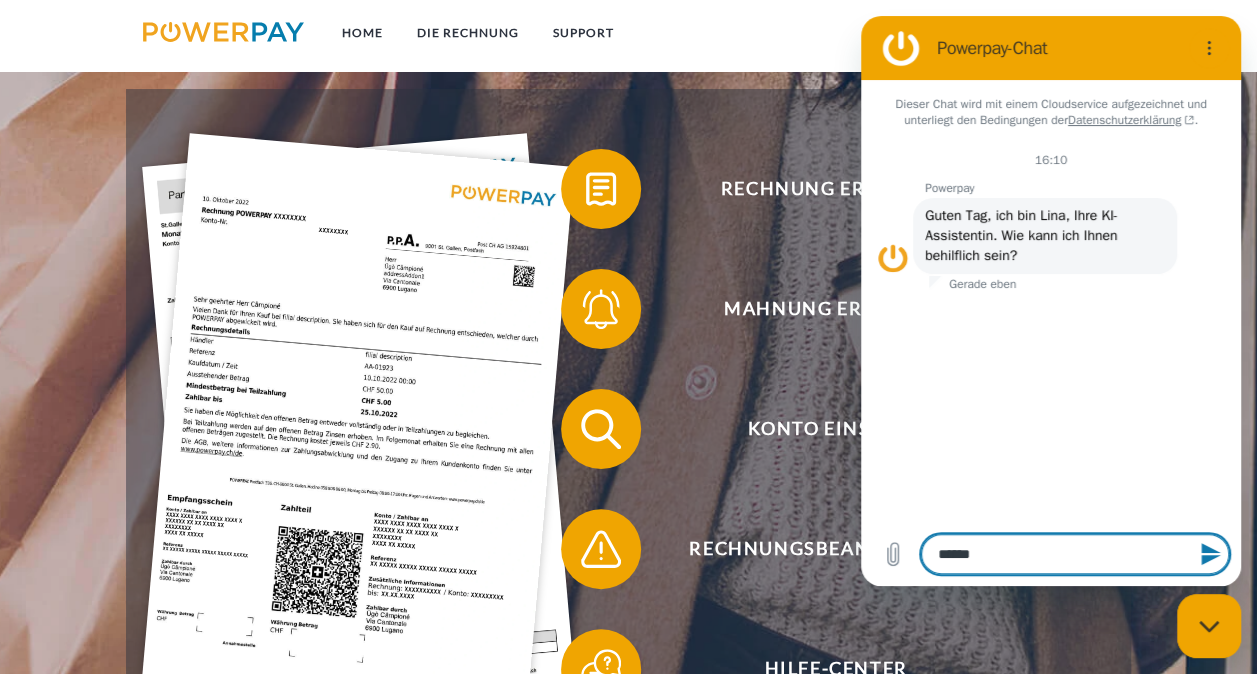 type on "*" 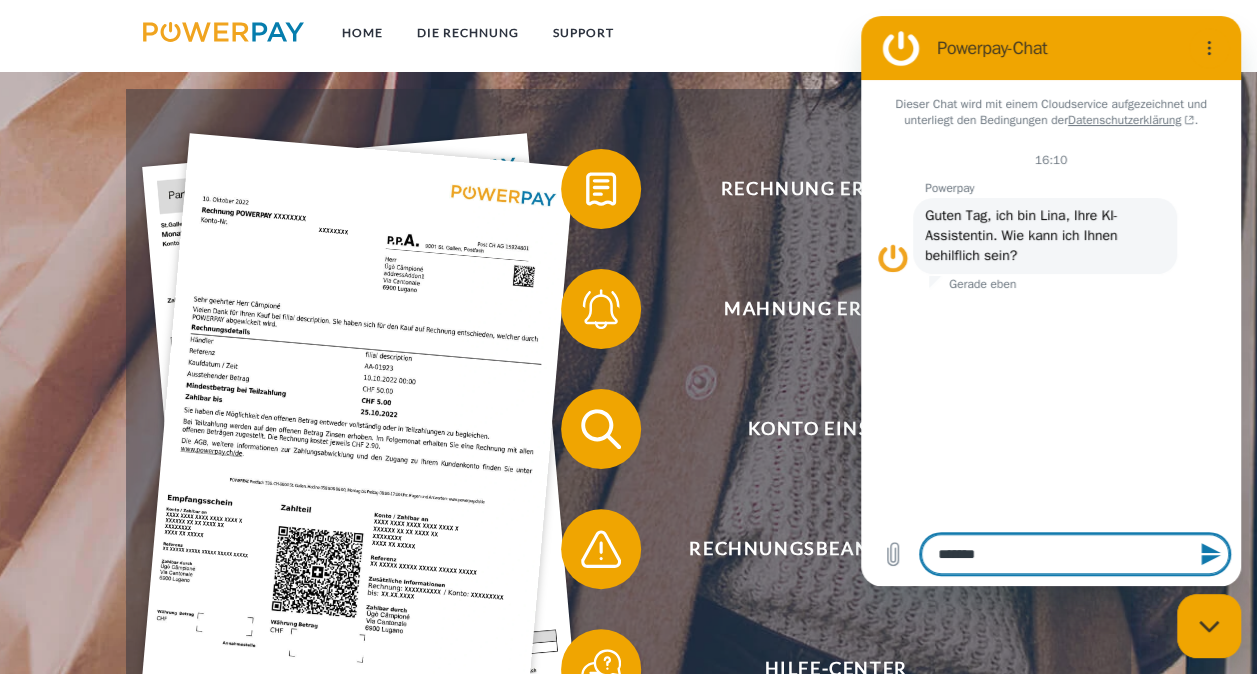 type on "********" 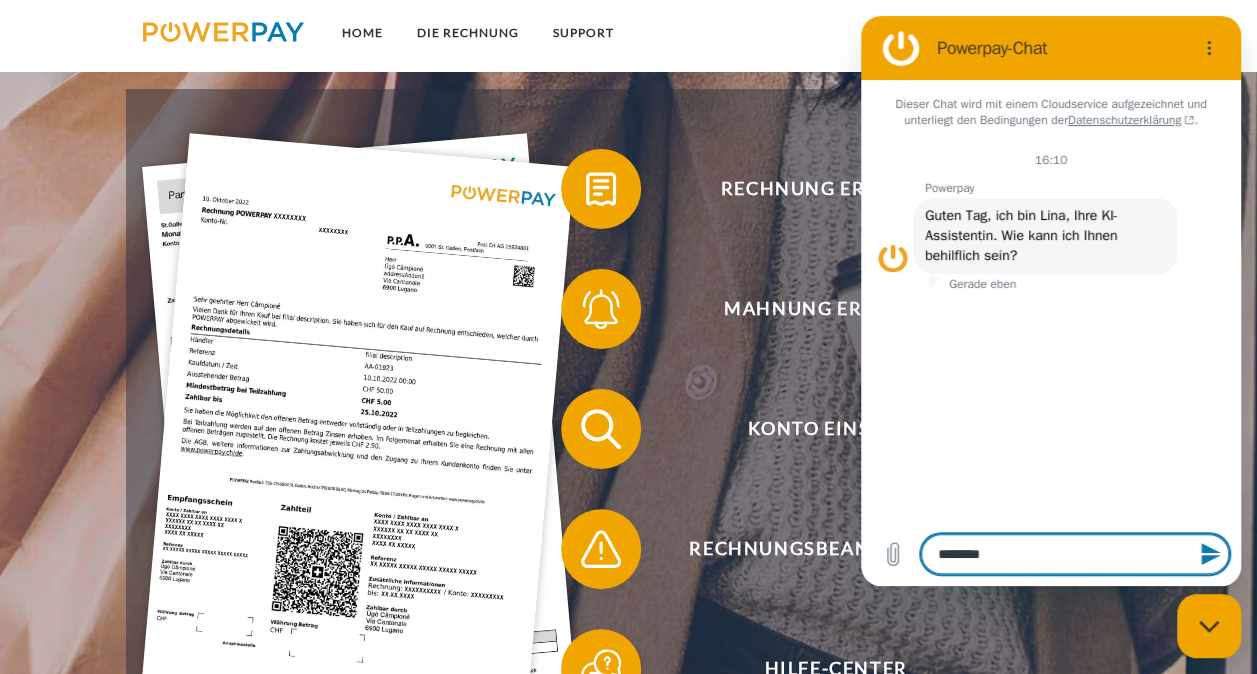 type on "********" 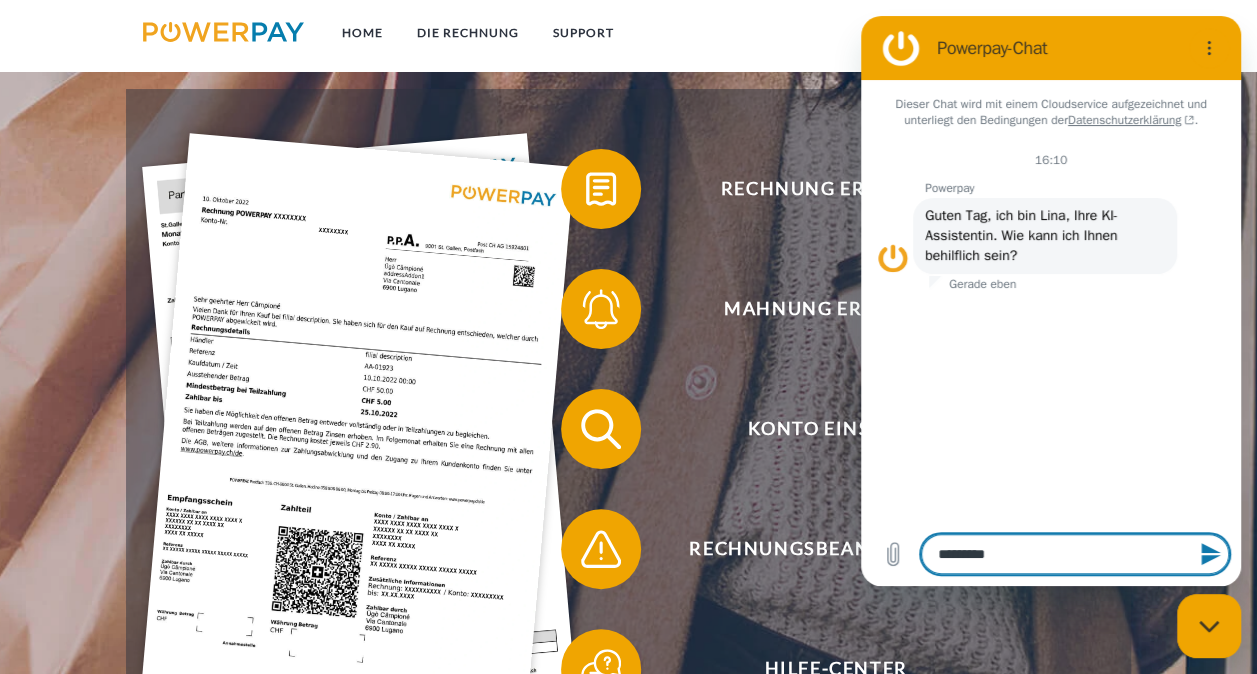 type on "*" 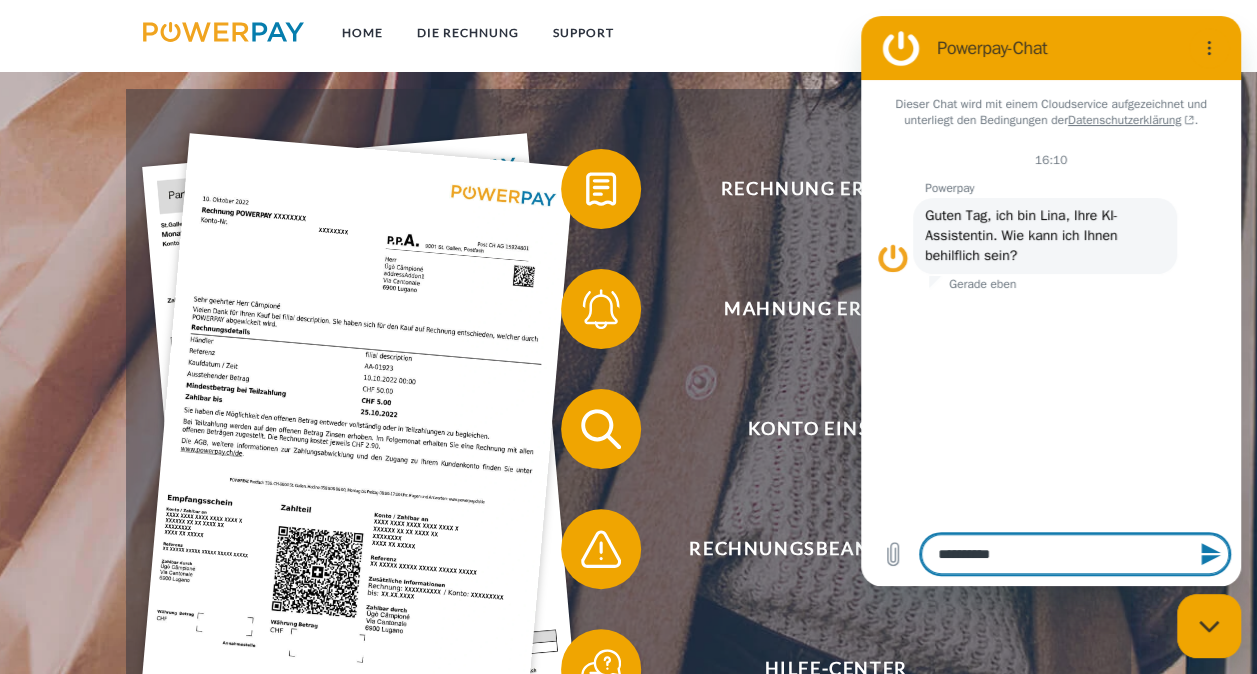 type on "**********" 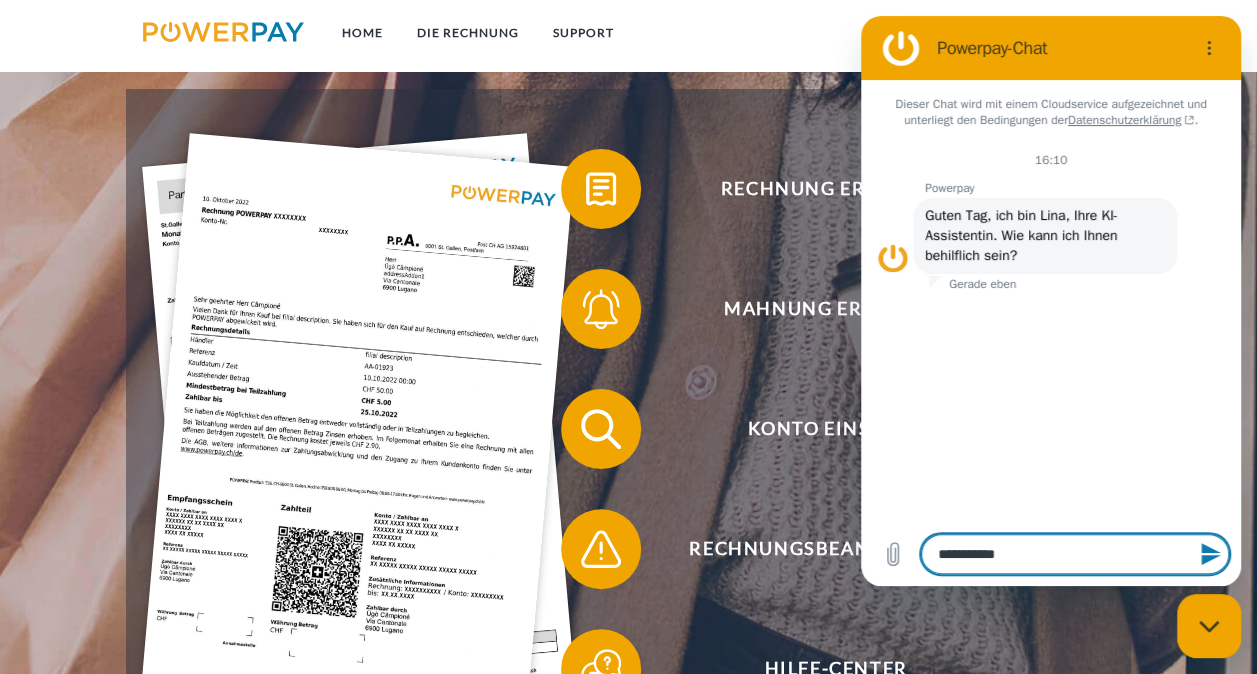 type on "**********" 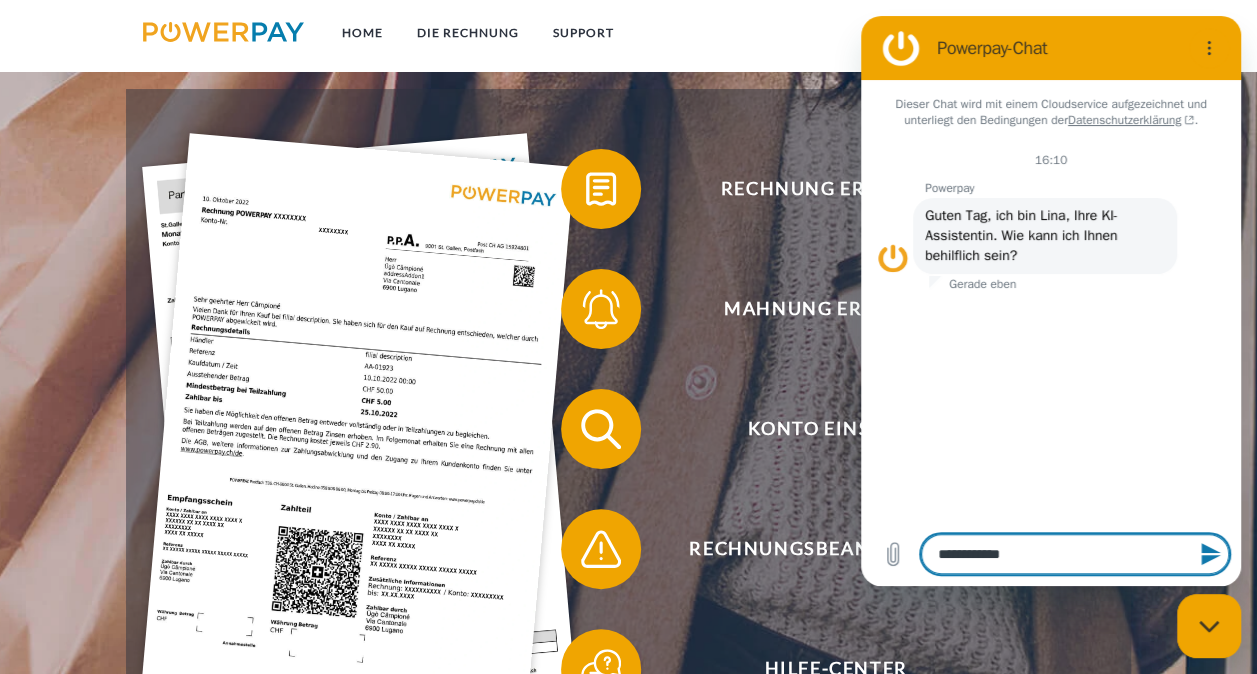 type on "**********" 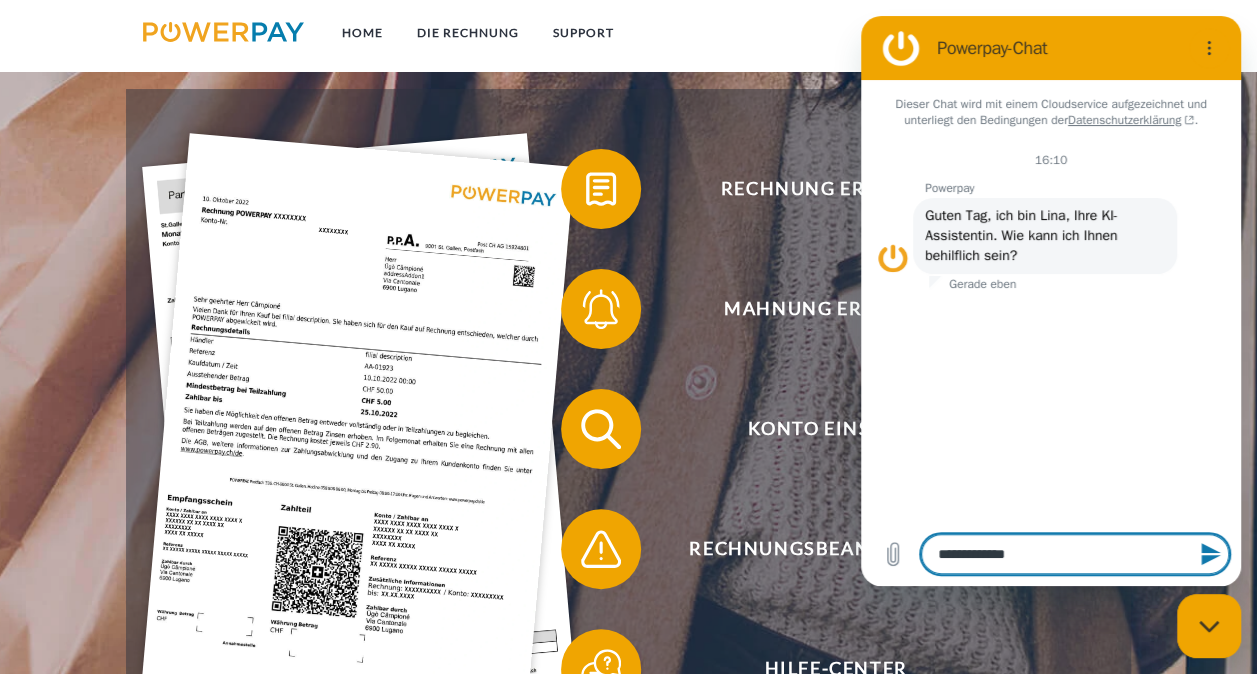 type on "**********" 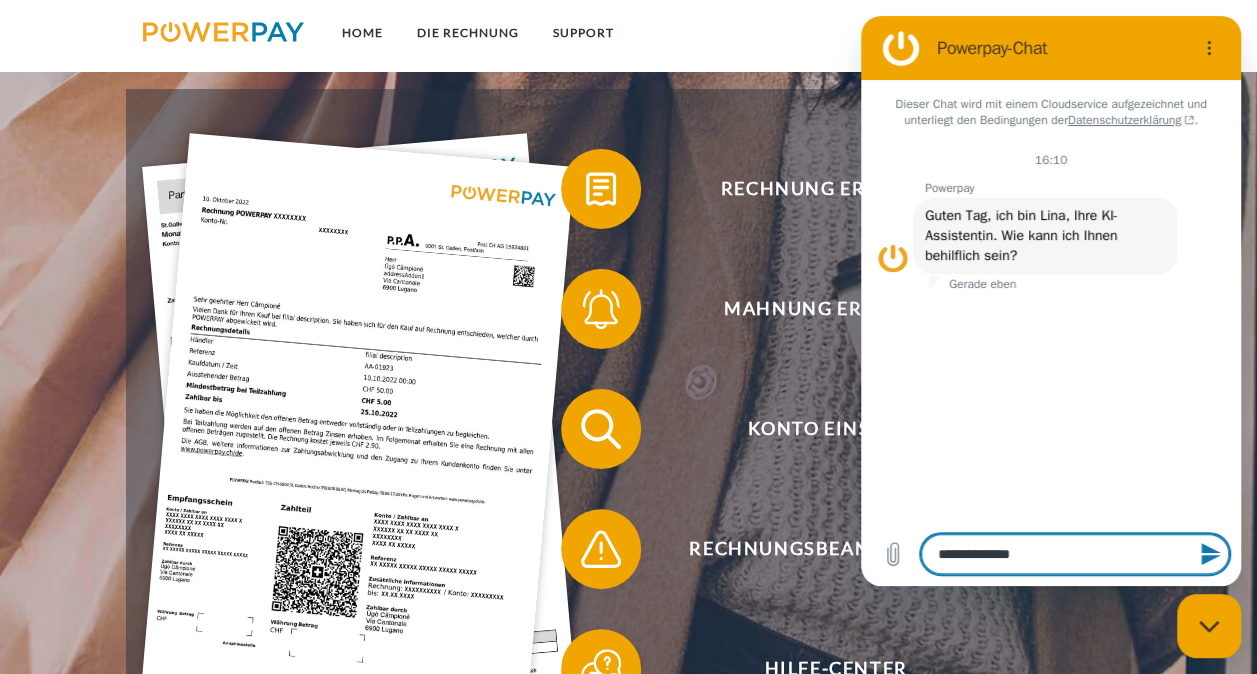 type on "**********" 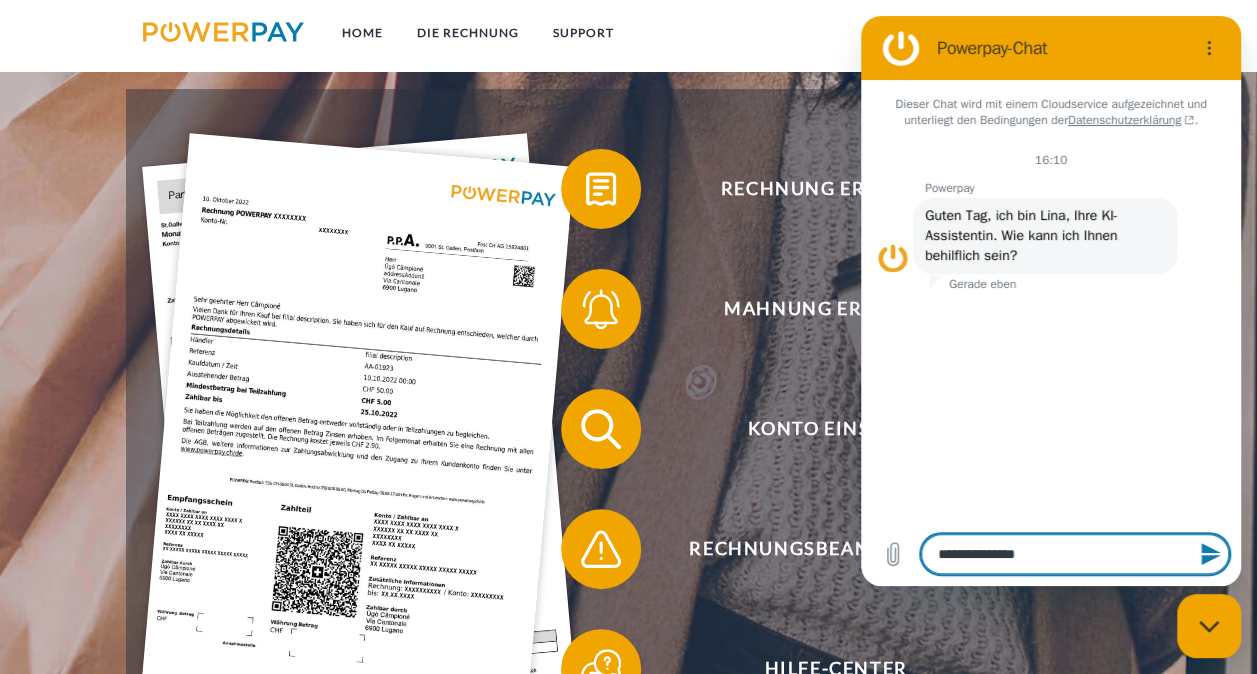 type on "*" 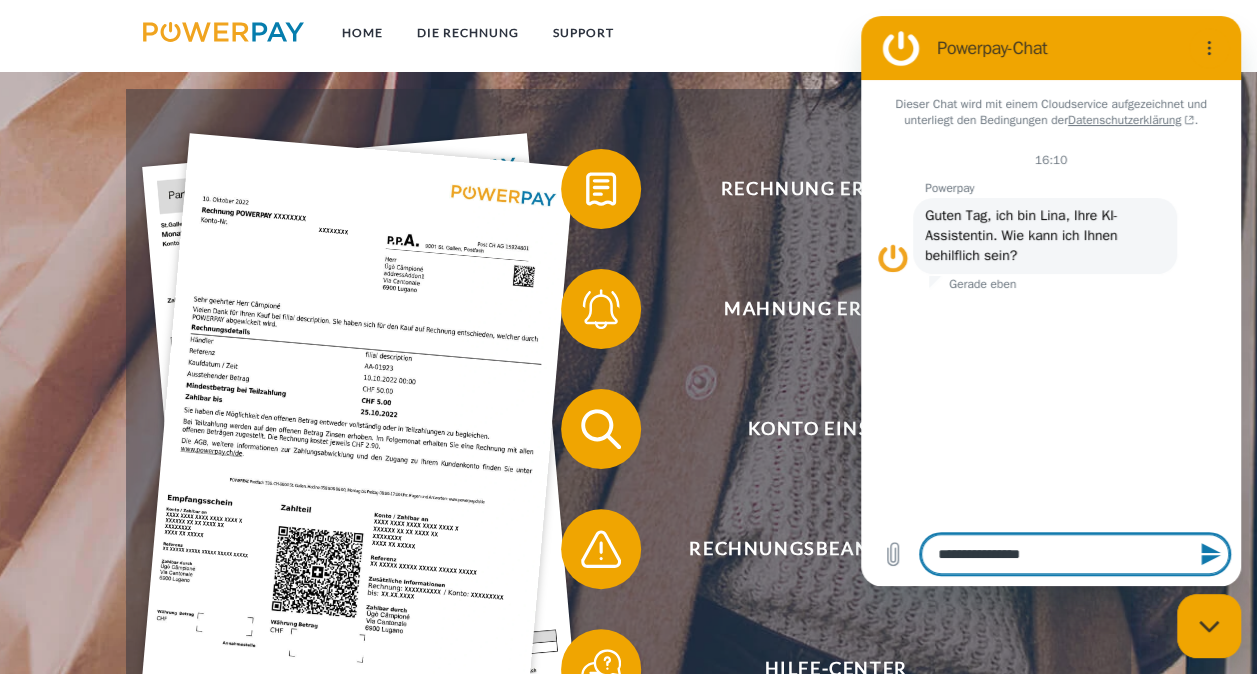 type on "**********" 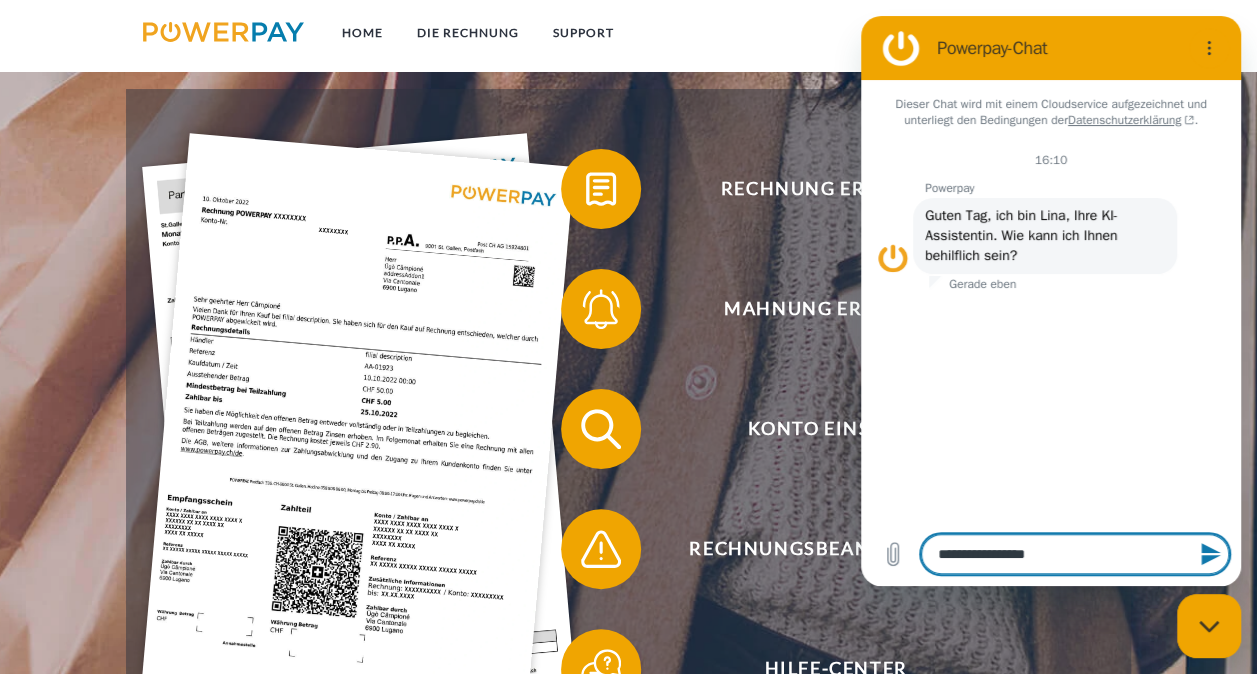type on "*" 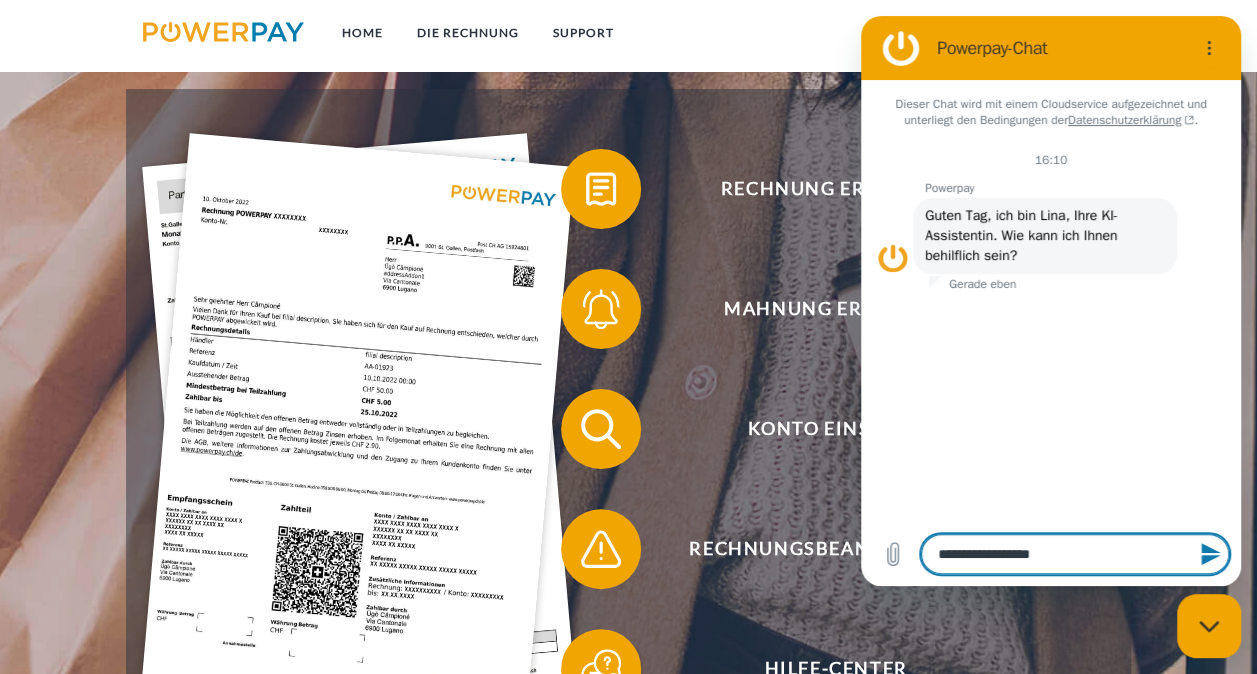type on "**********" 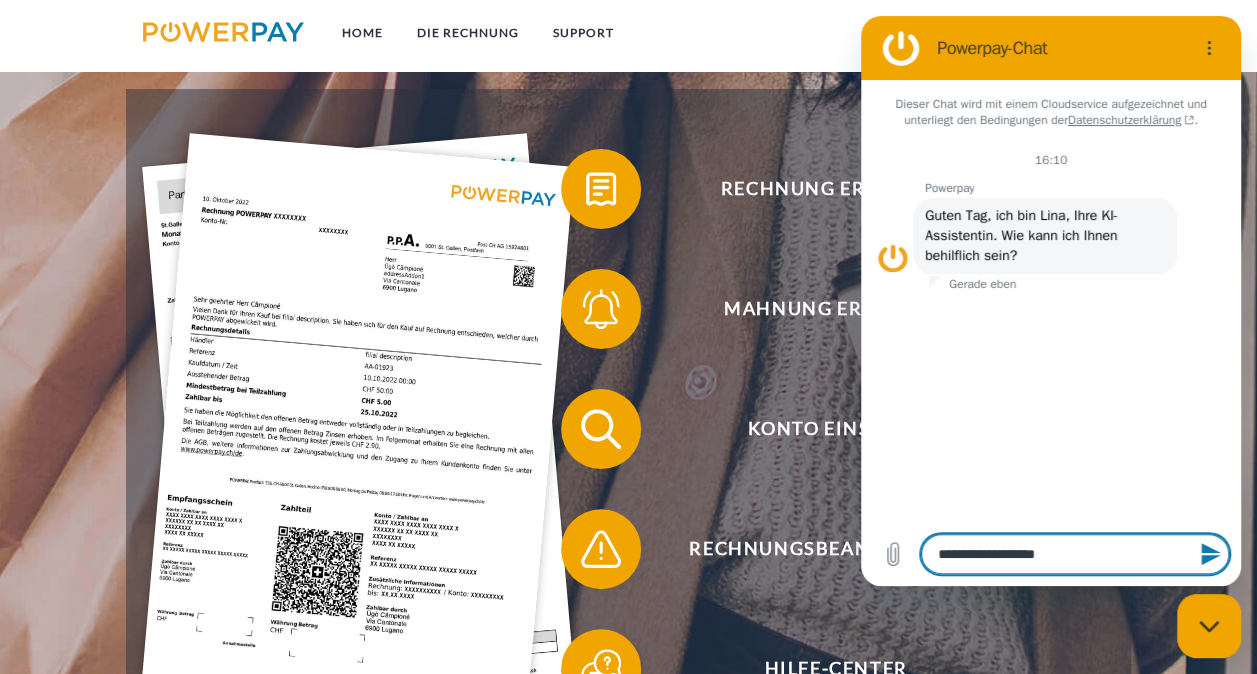 type on "**********" 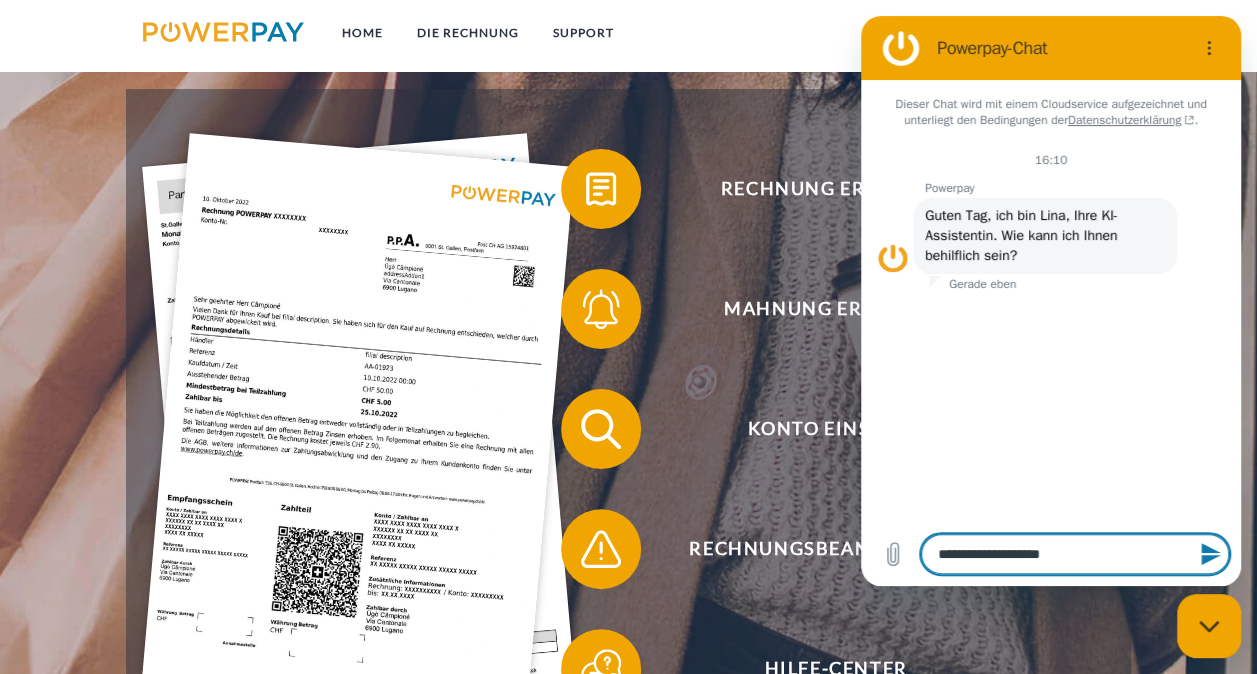type on "*" 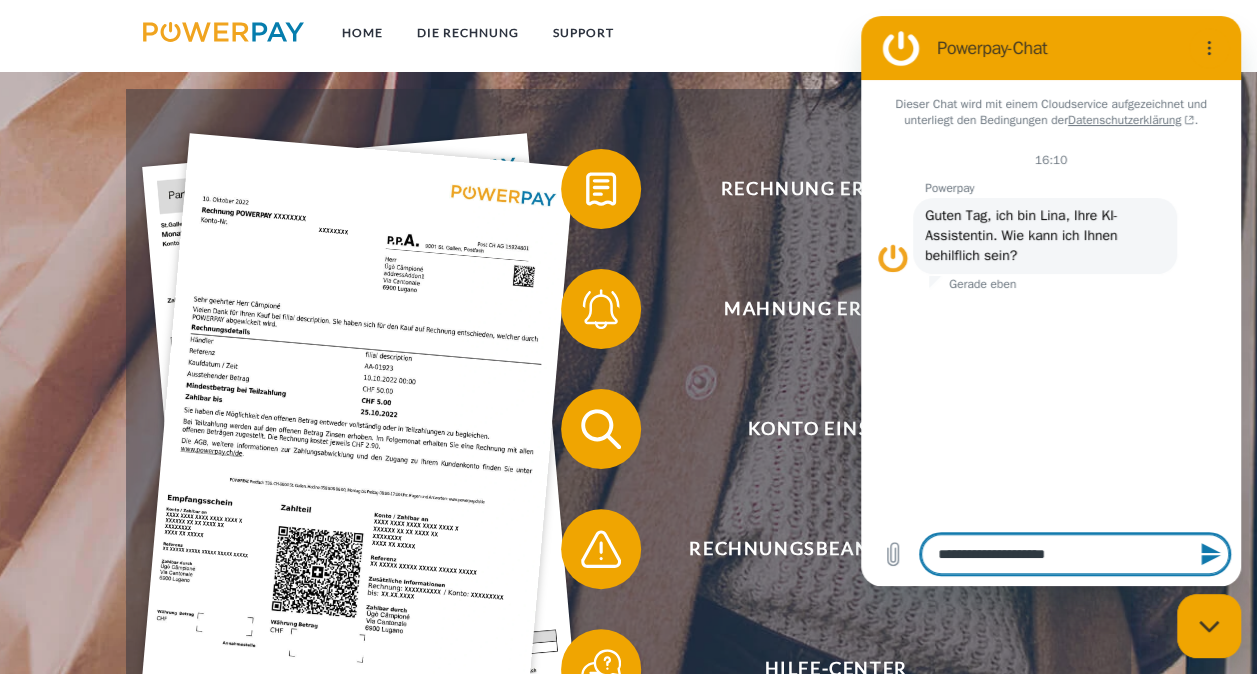 type on "**********" 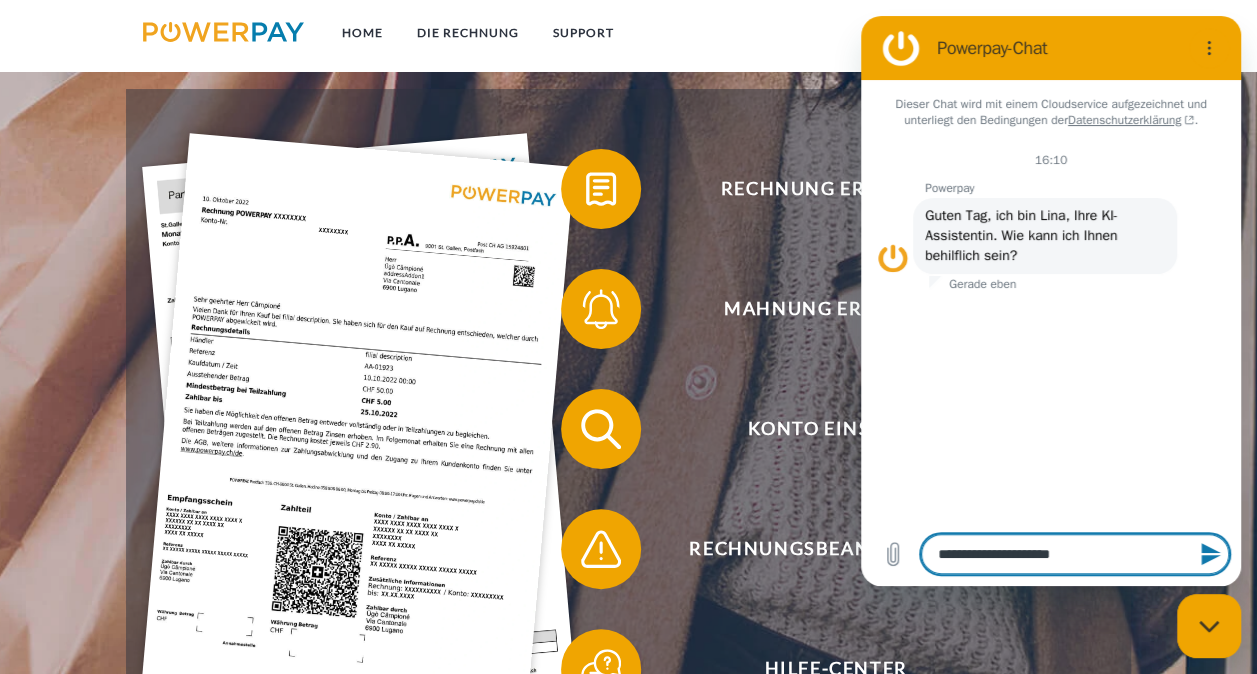 type on "**********" 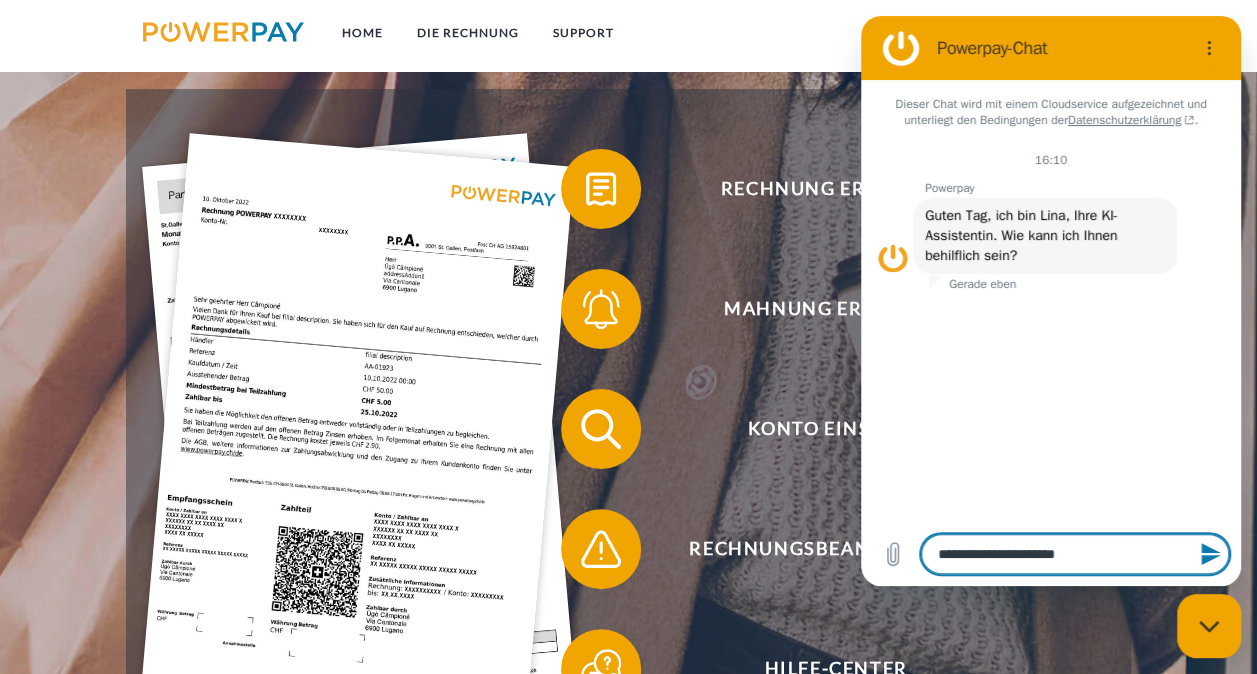 type on "**********" 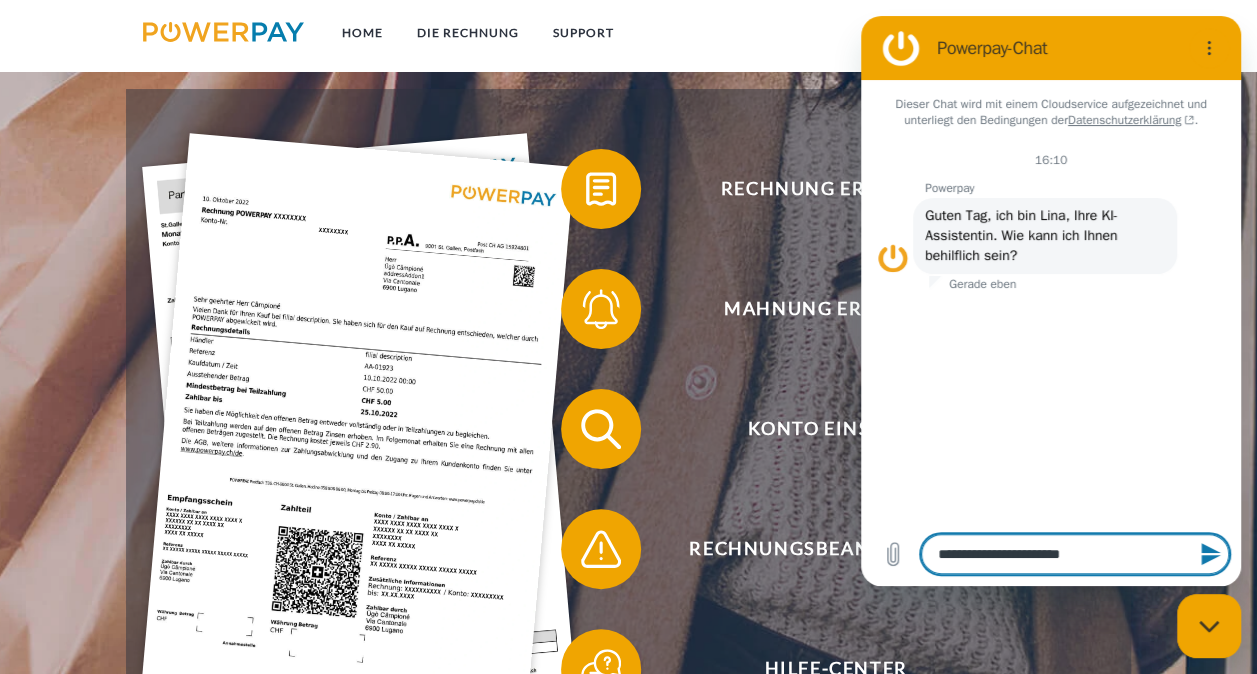 type on "**********" 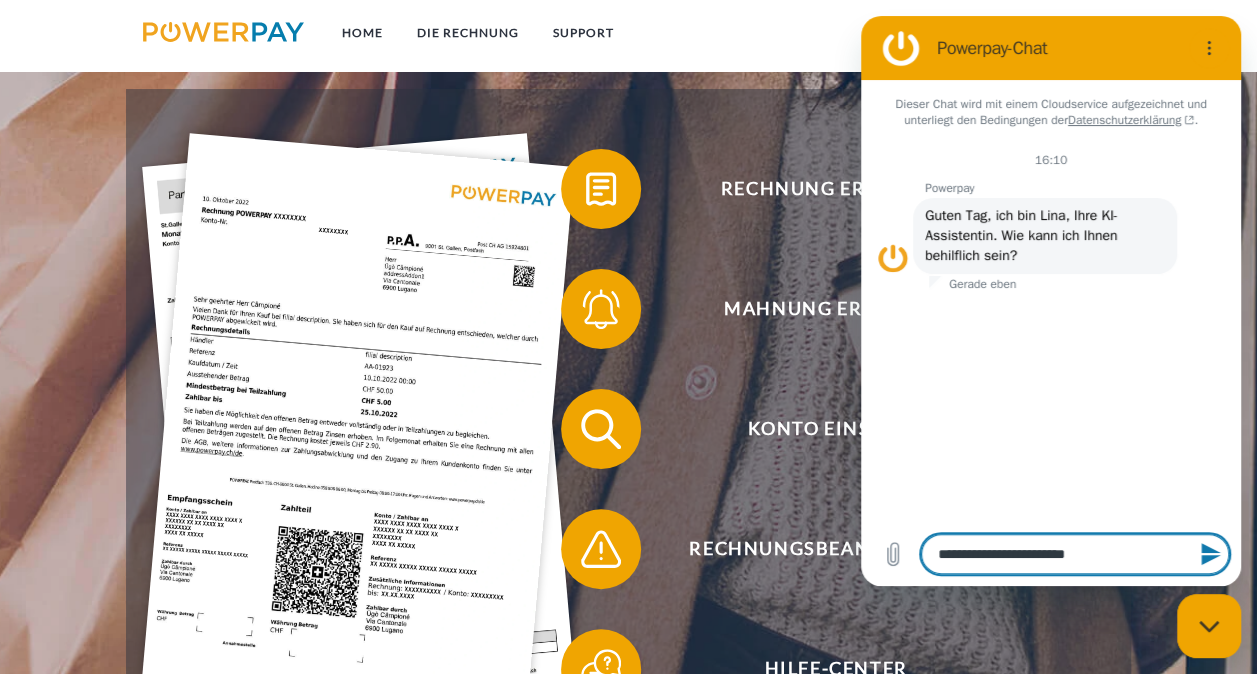 type on "*" 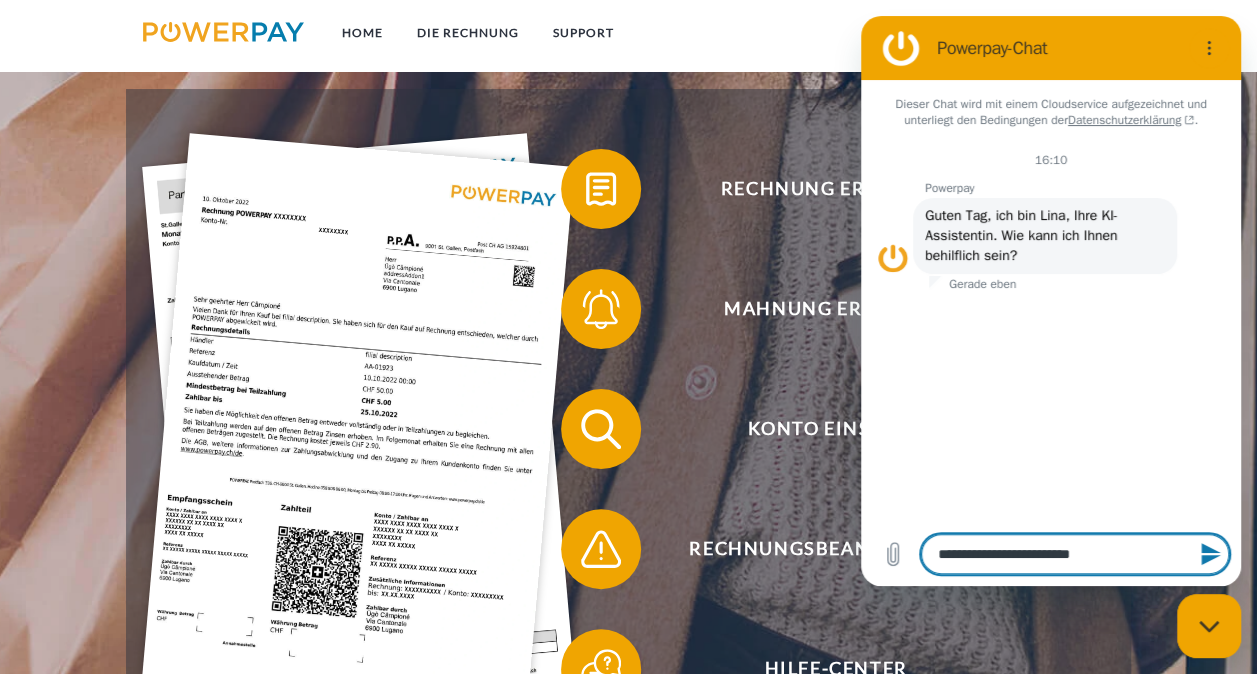 type on "**********" 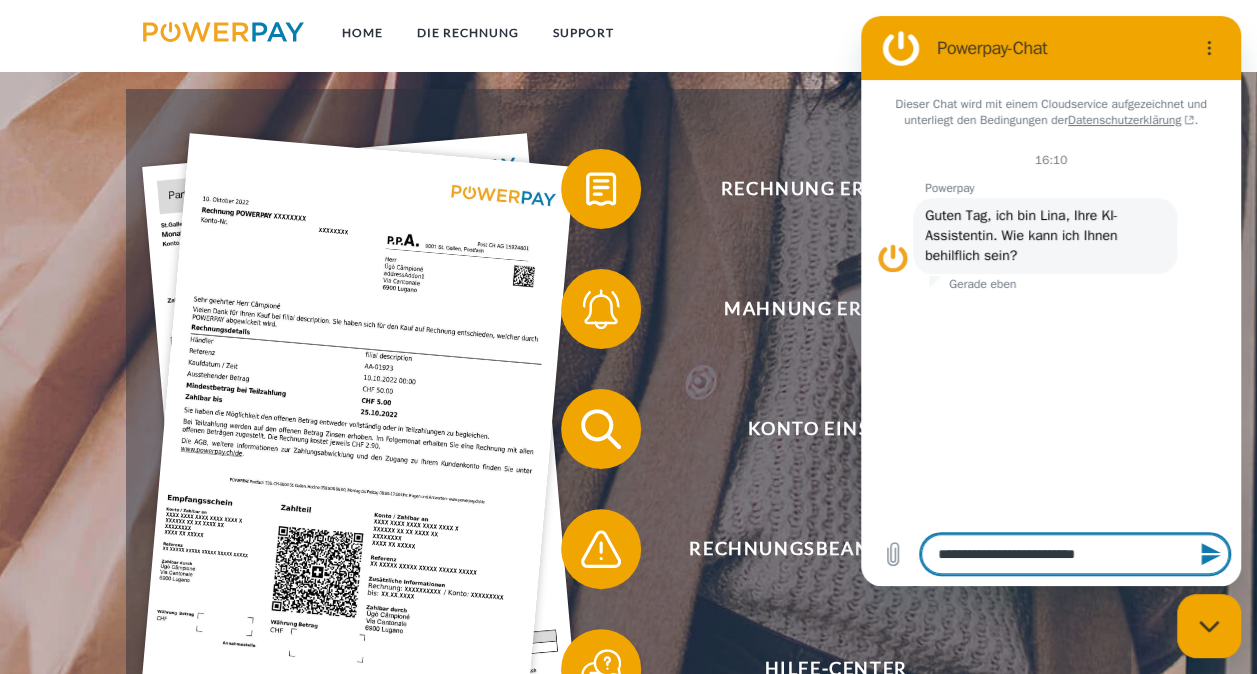 type on "**********" 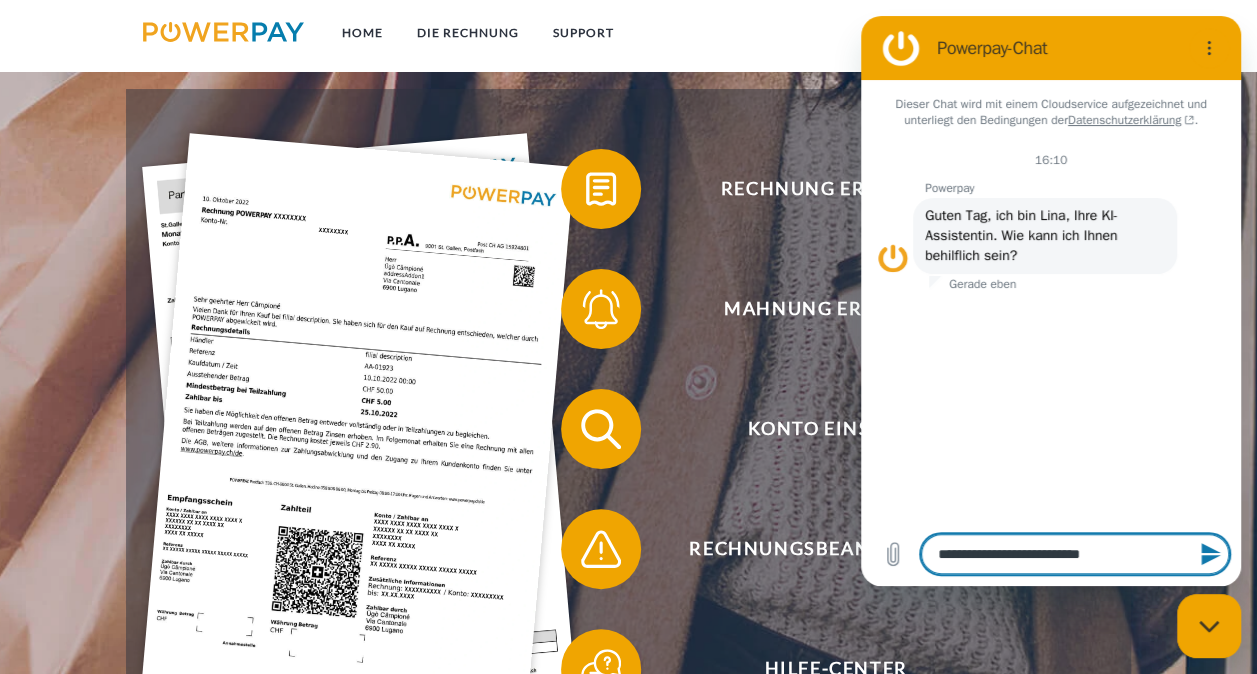 type on "**********" 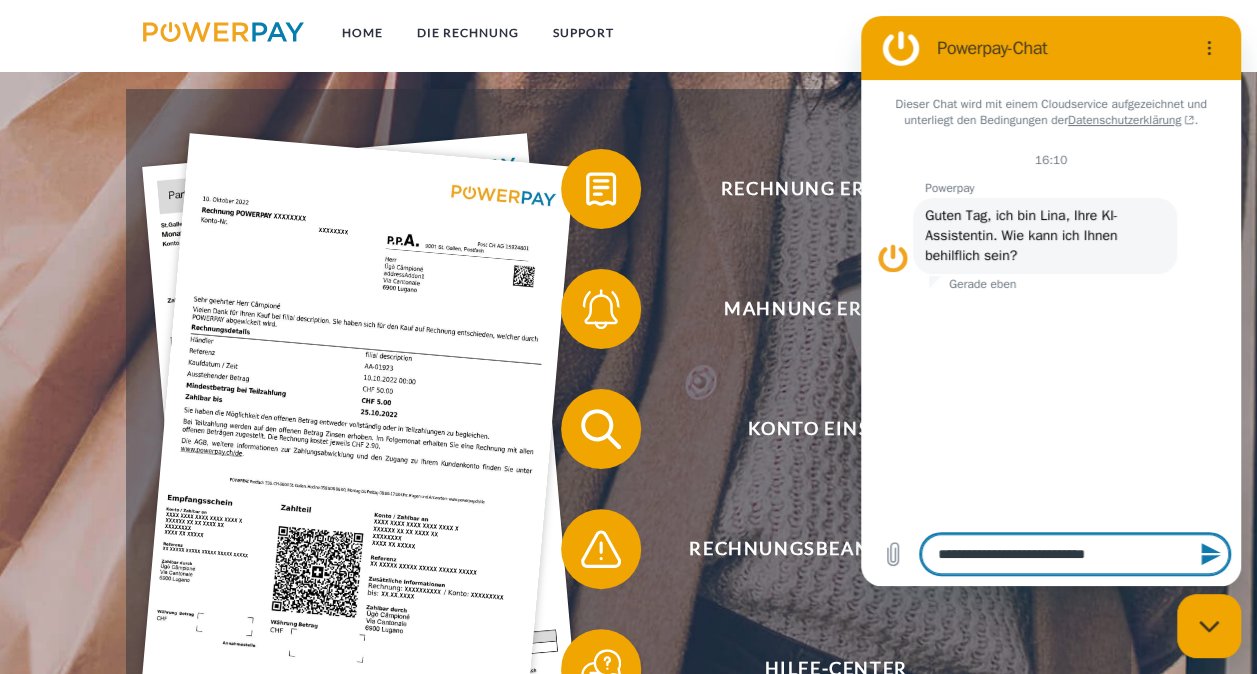 type on "**********" 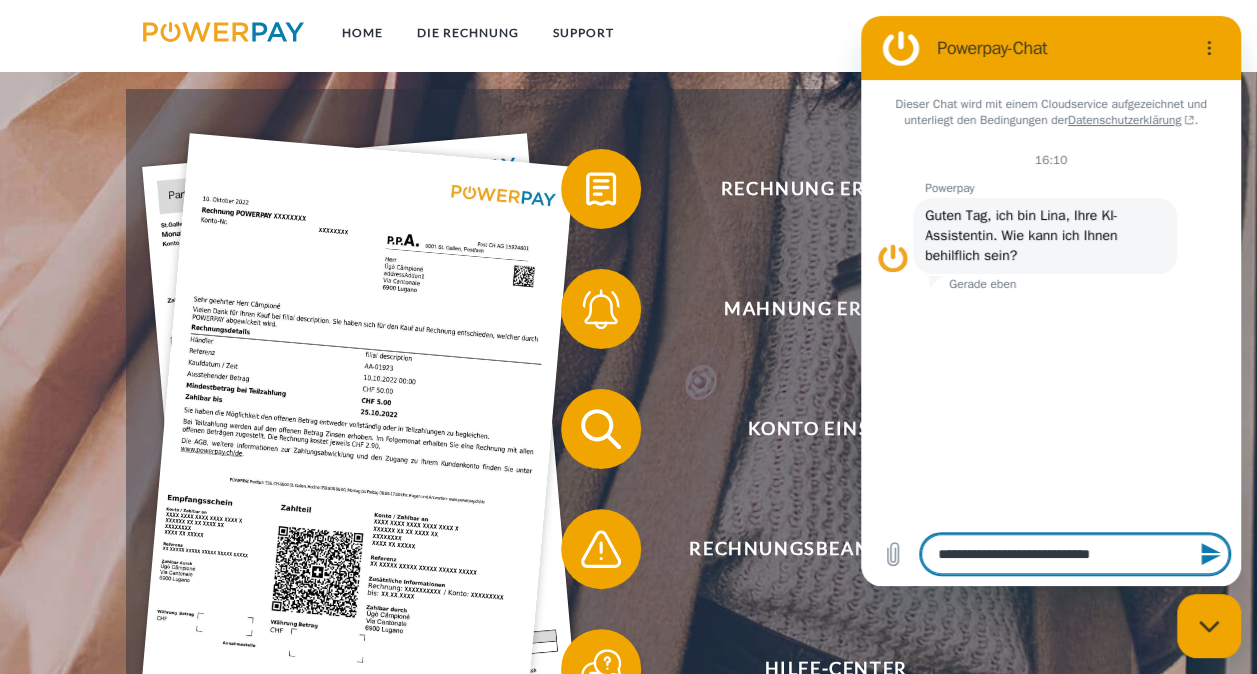 type on "**********" 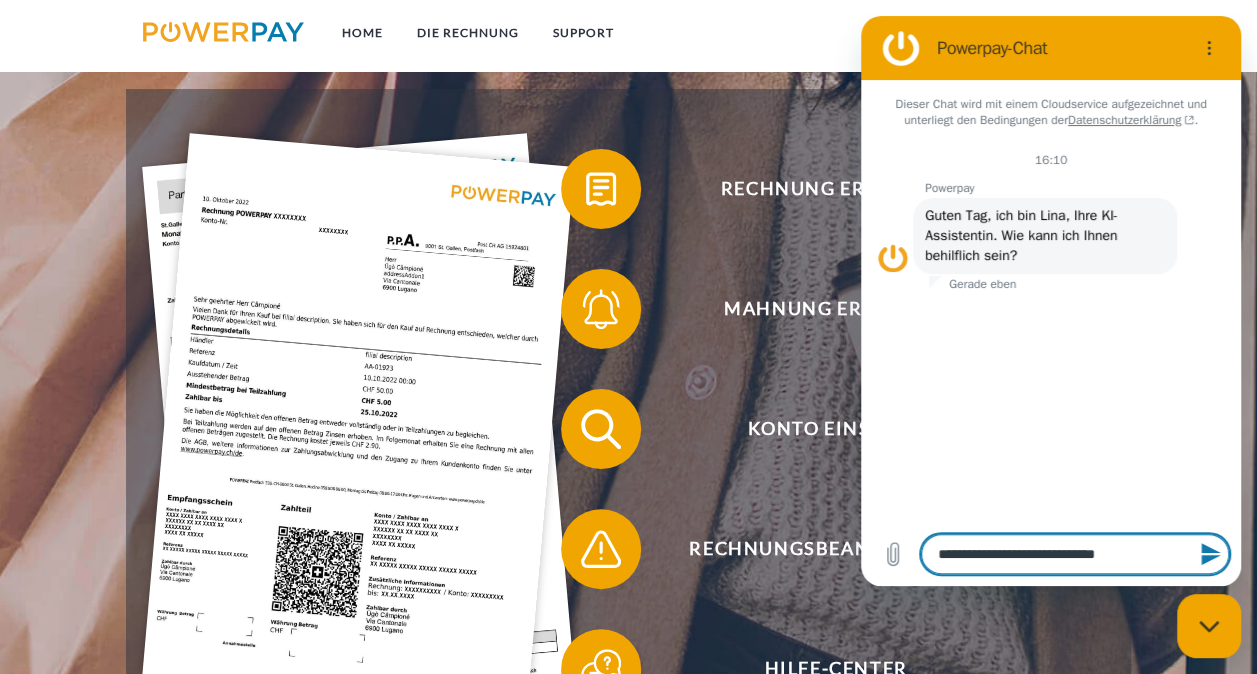 type on "**********" 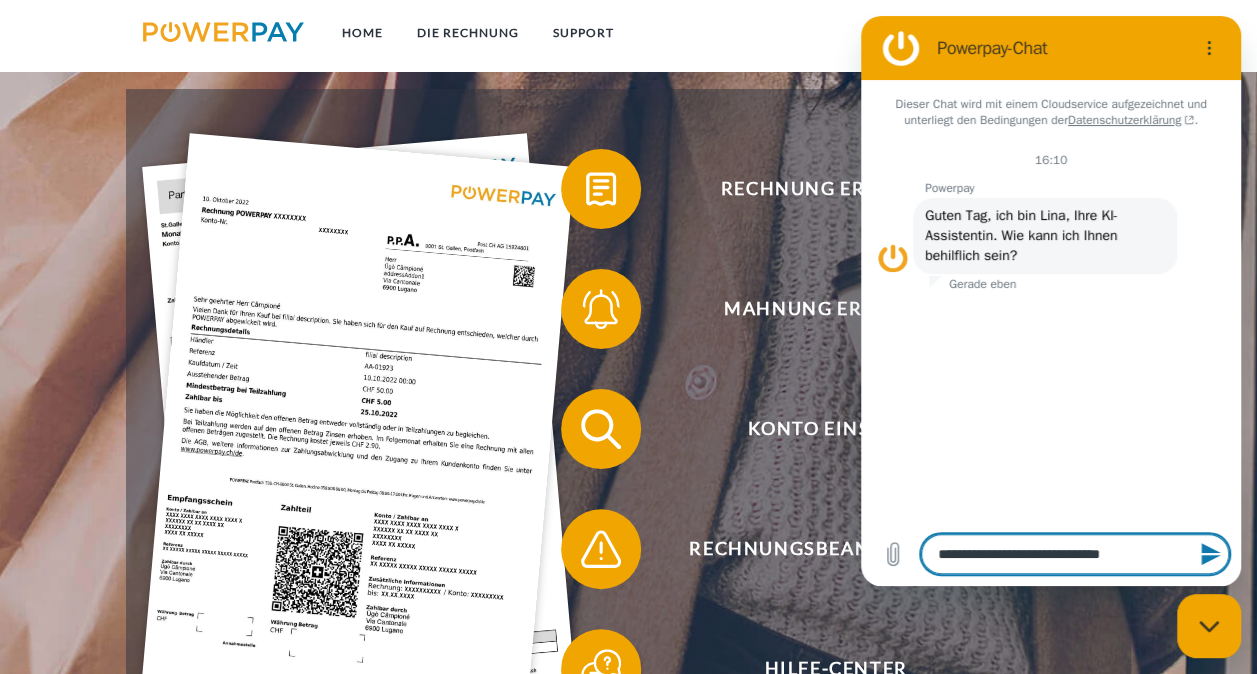 type on "**********" 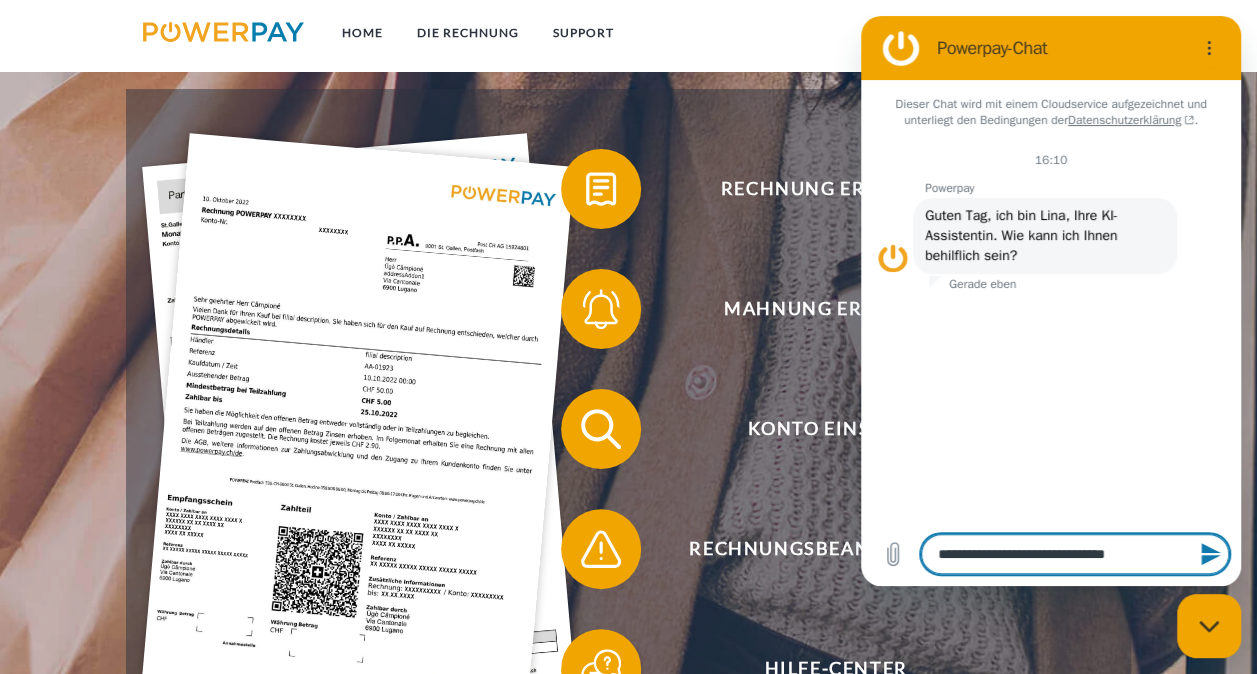 type on "**********" 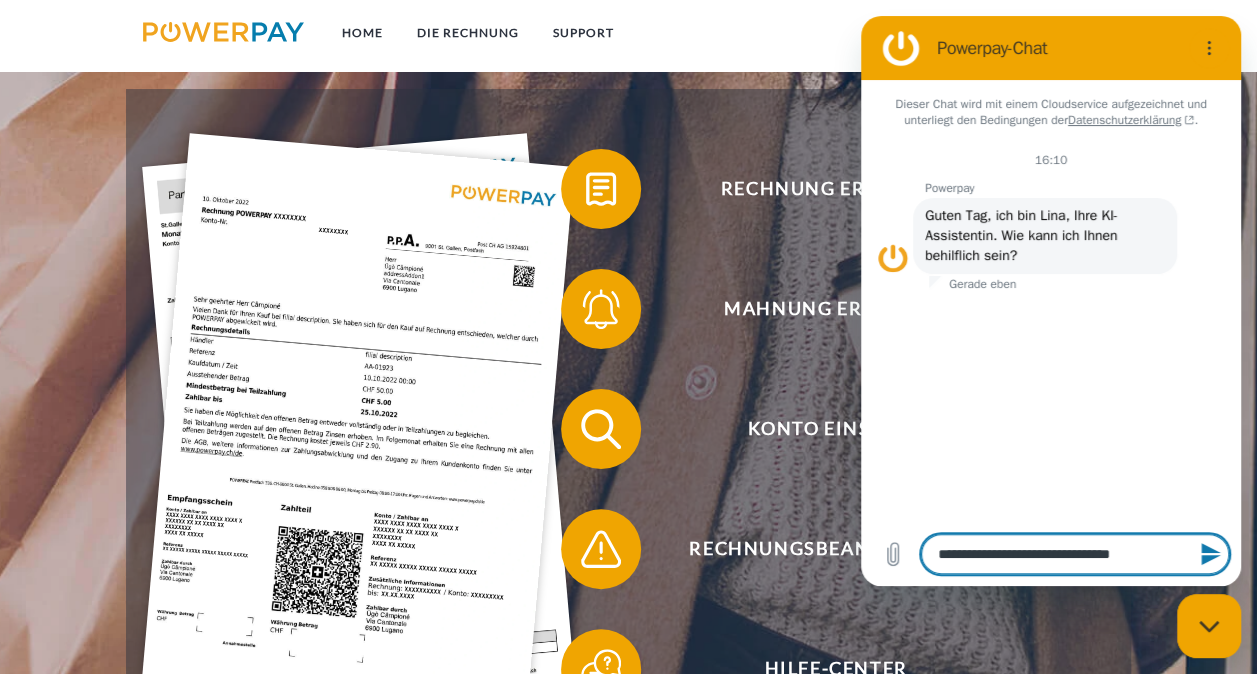 type on "**********" 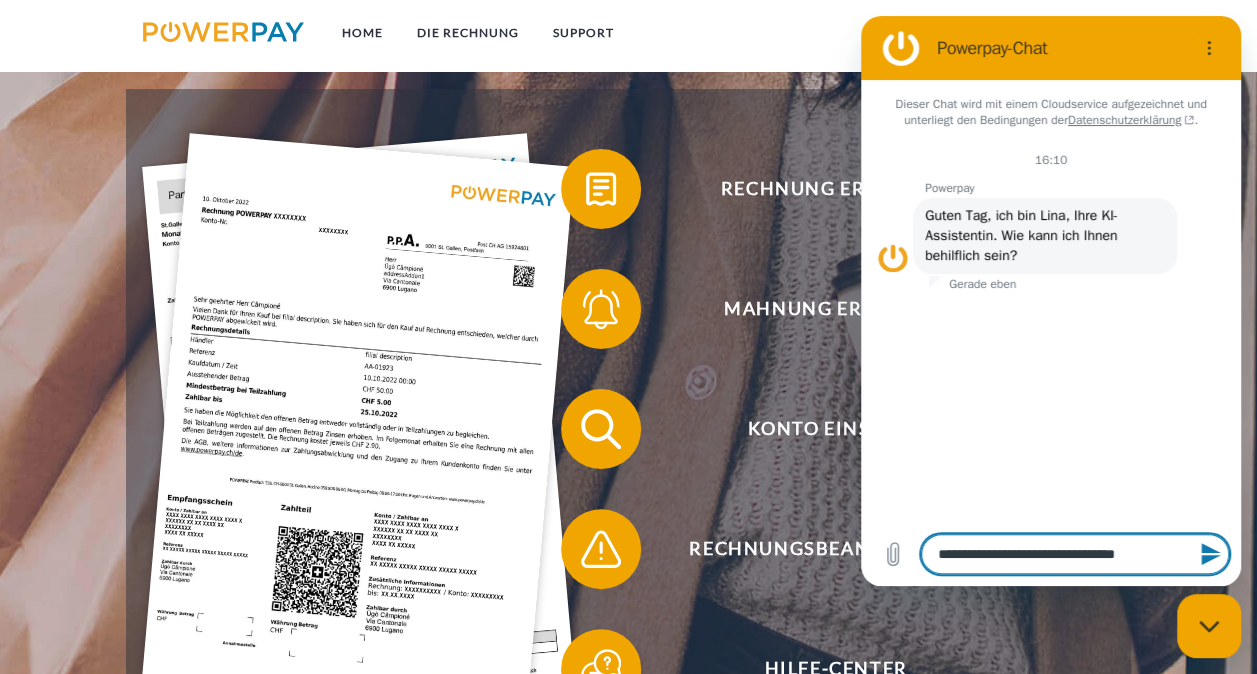 type on "**********" 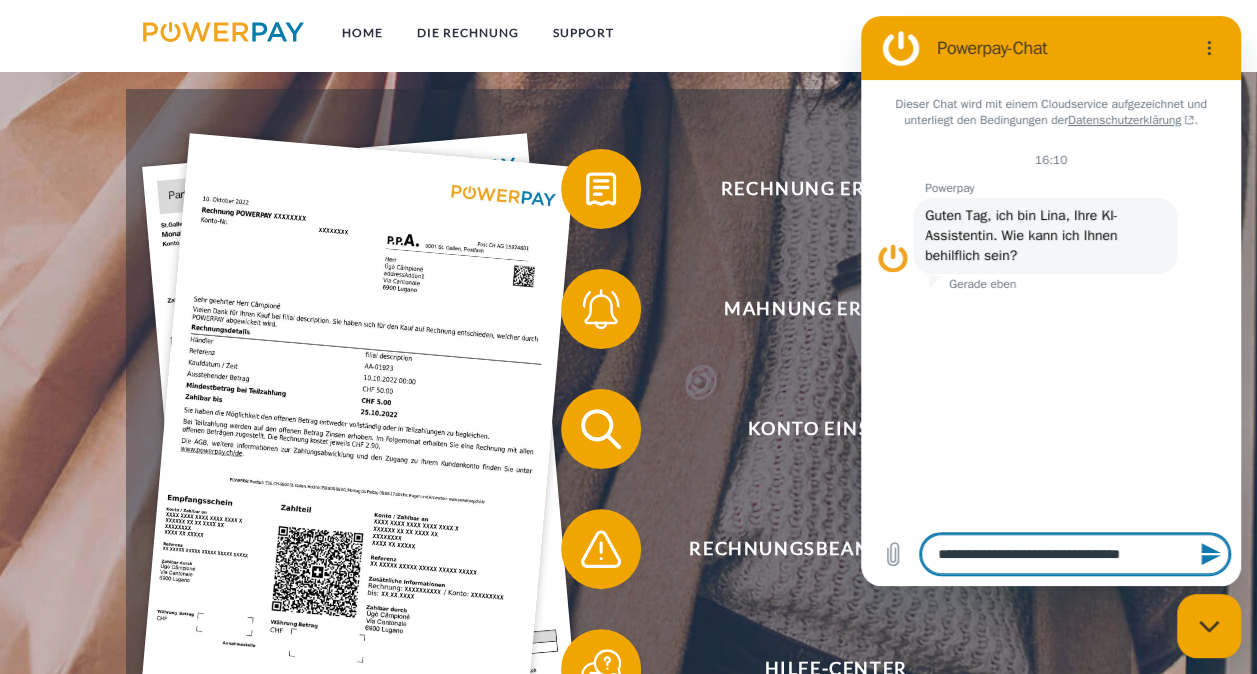 type on "**********" 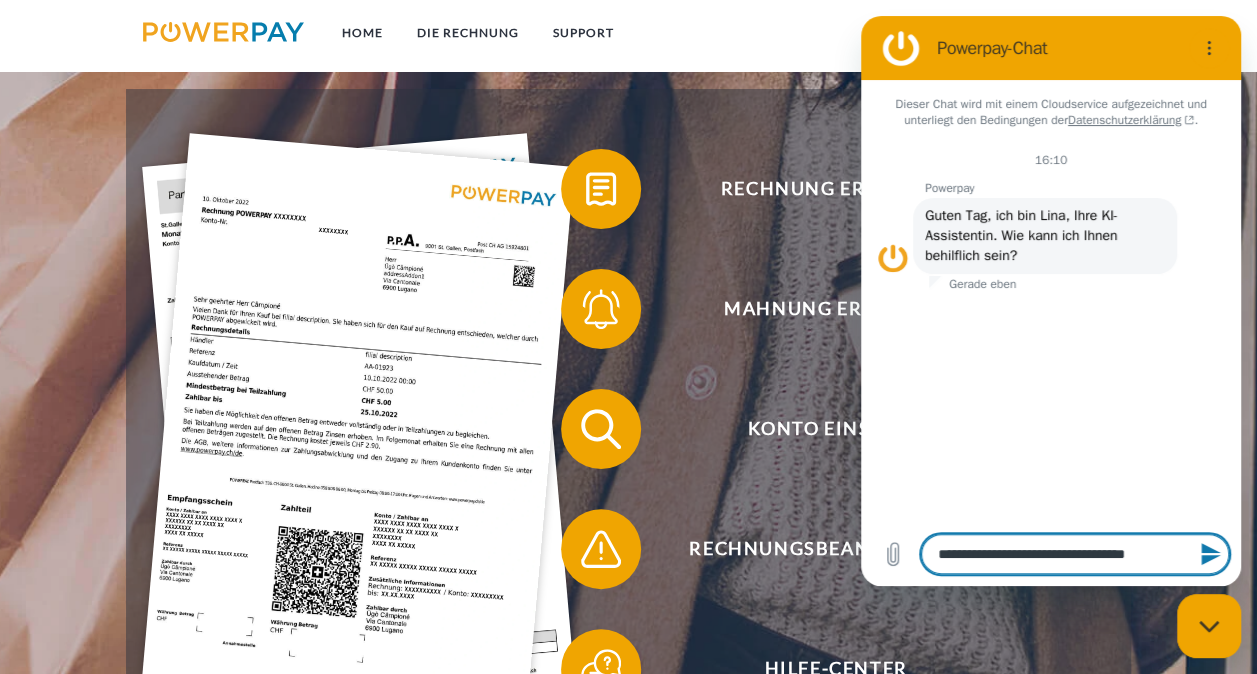 type on "**********" 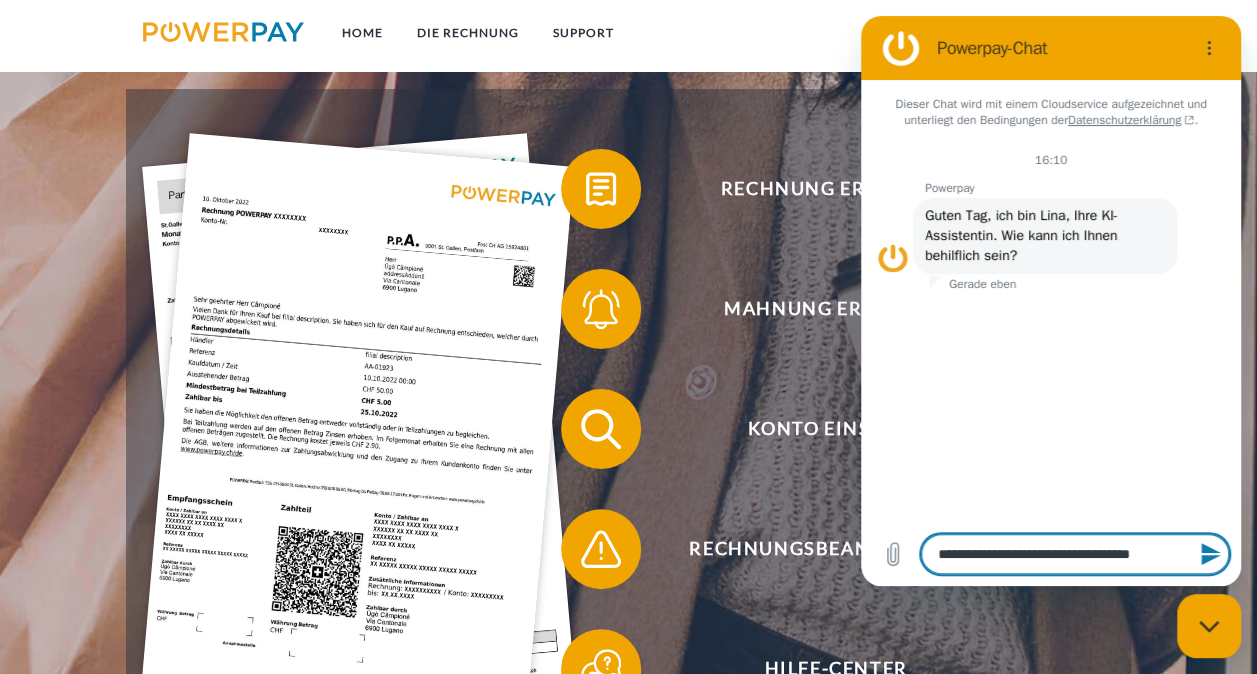 type on "**********" 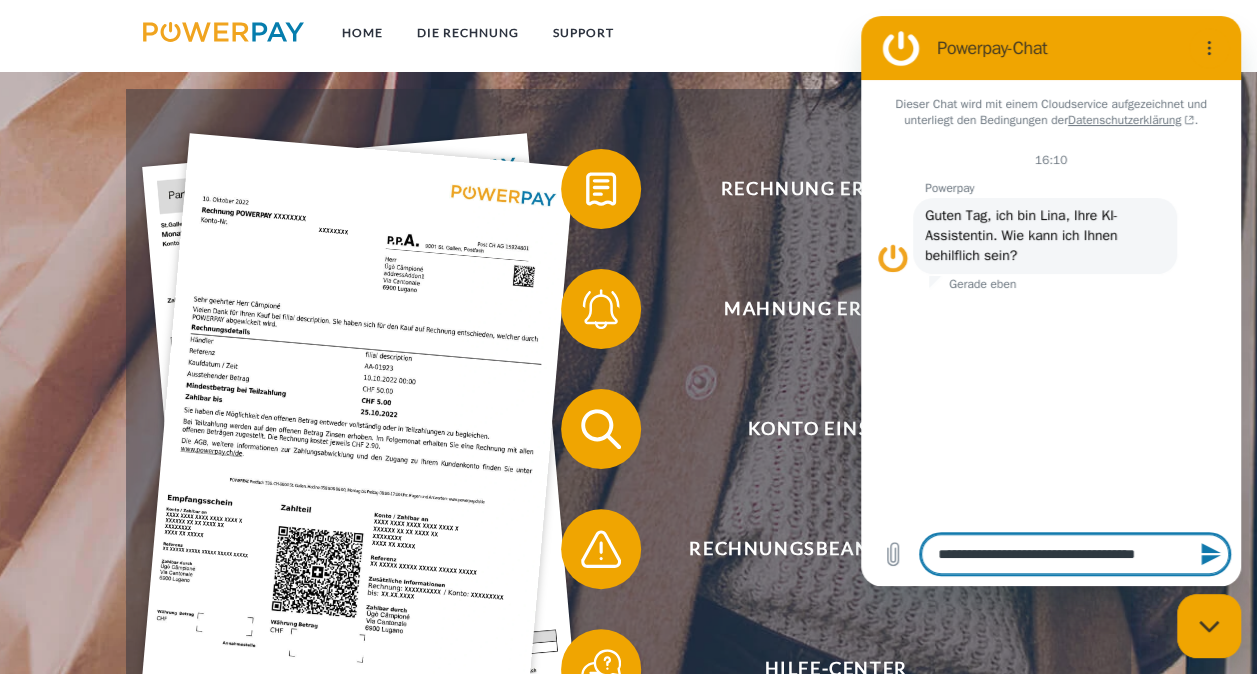 type on "**********" 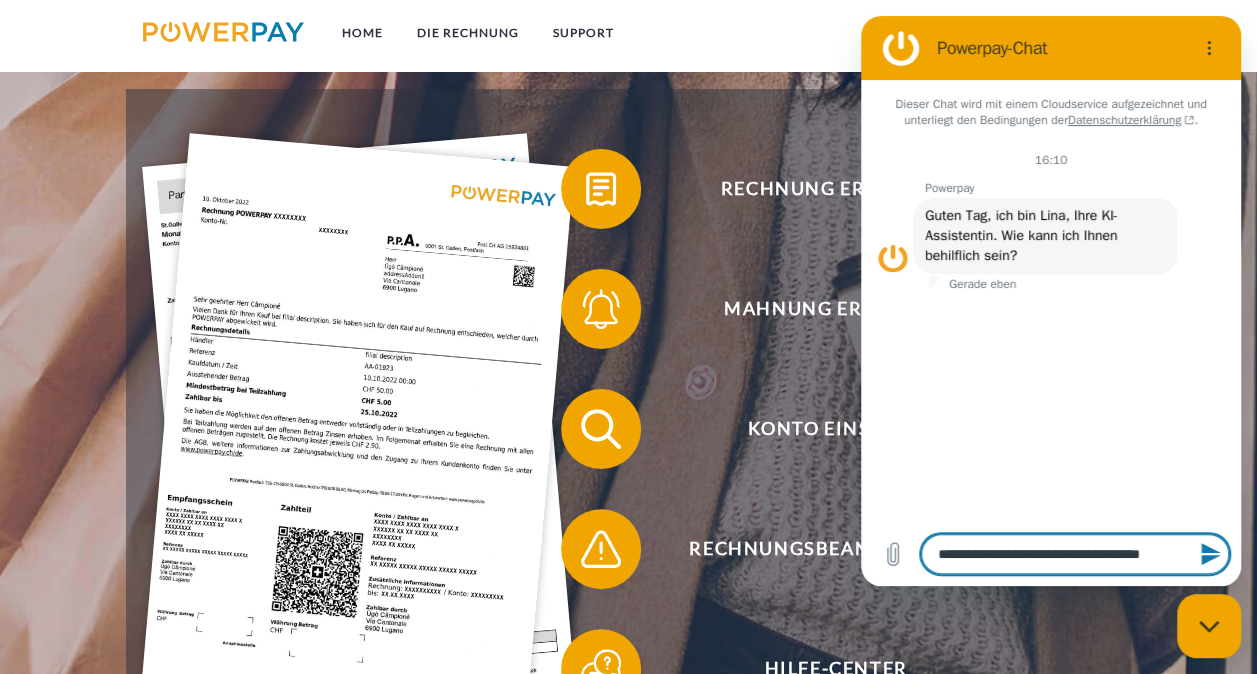type on "**********" 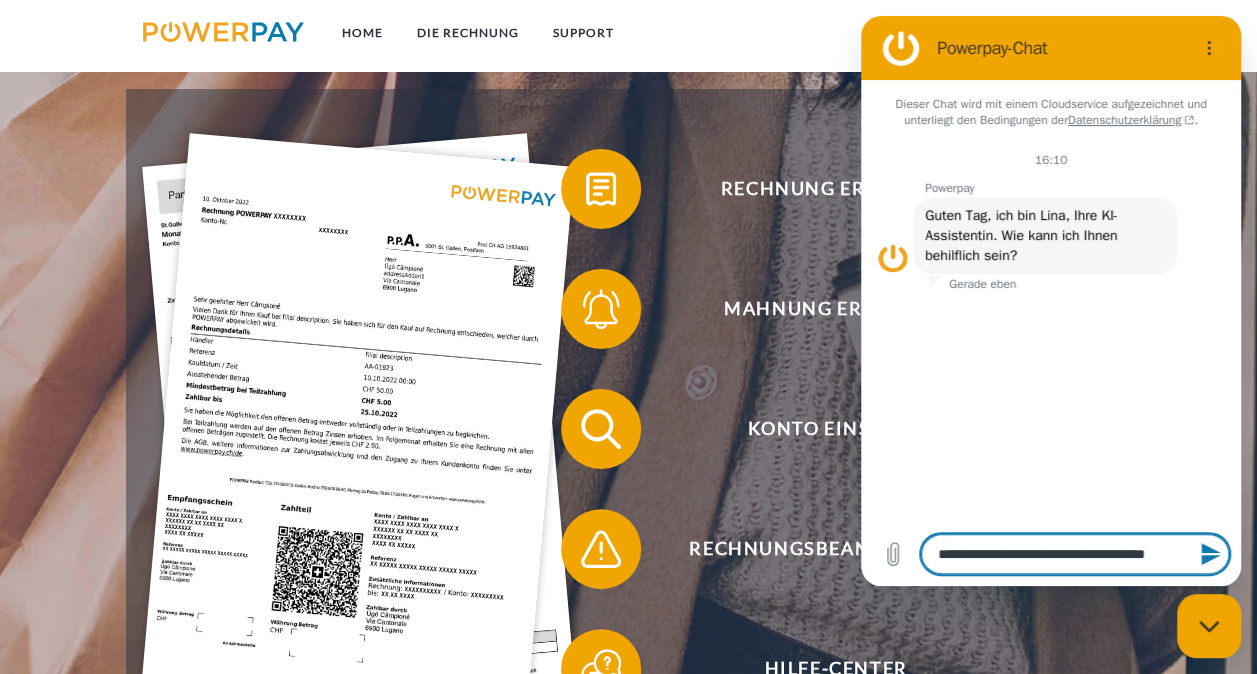 type on "*" 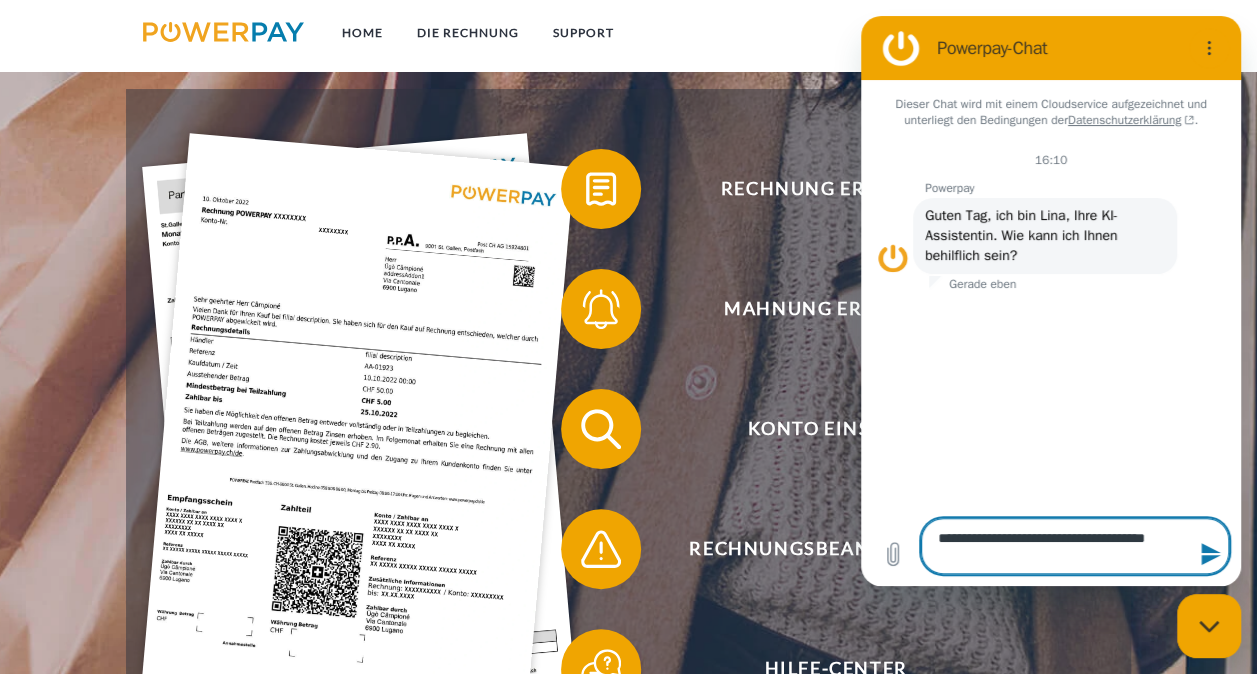 type on "**********" 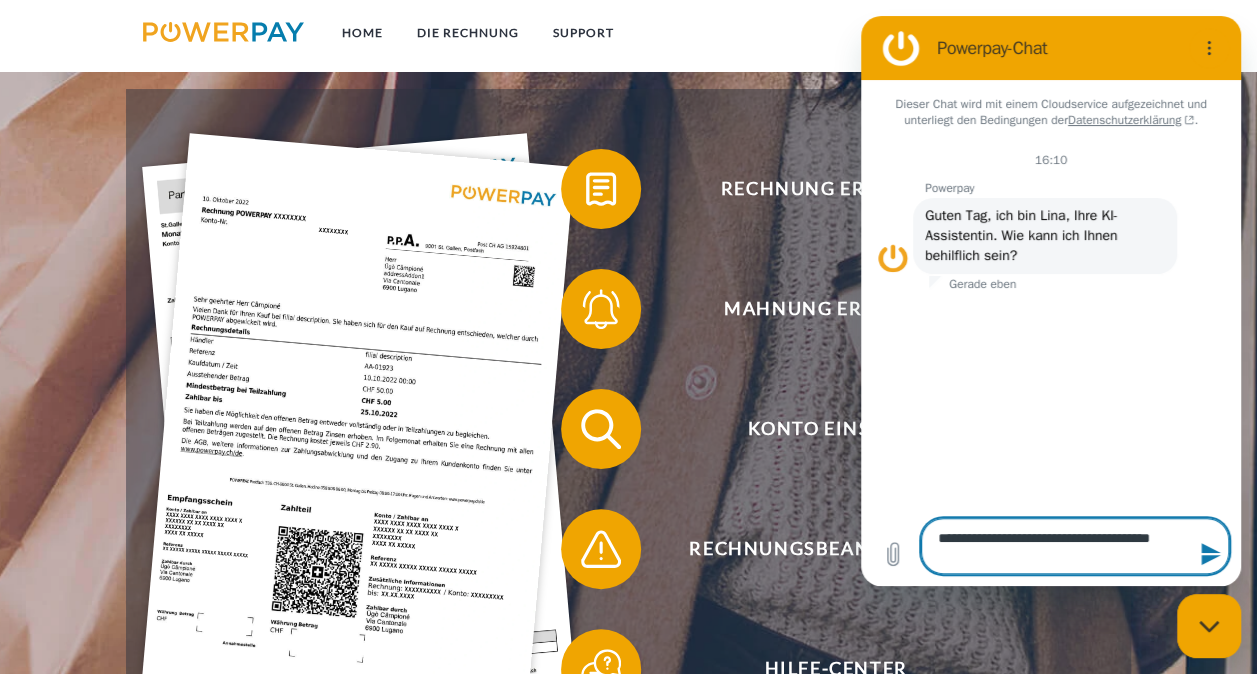 type on "**********" 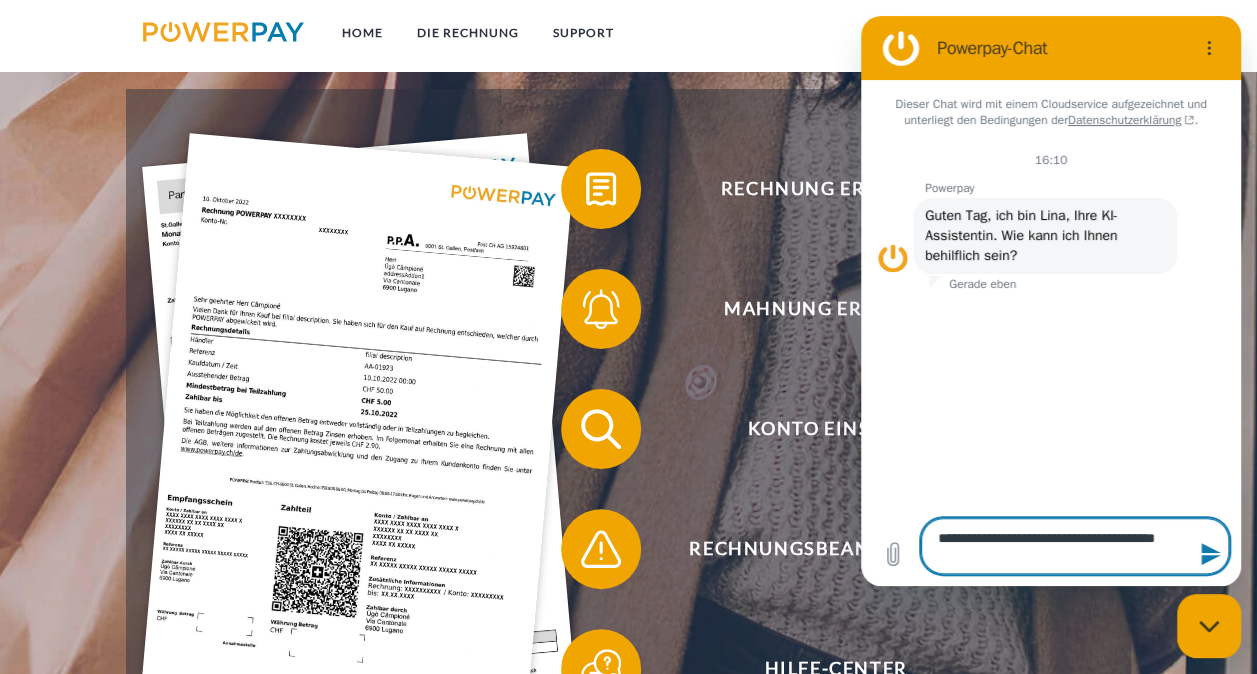 type on "**********" 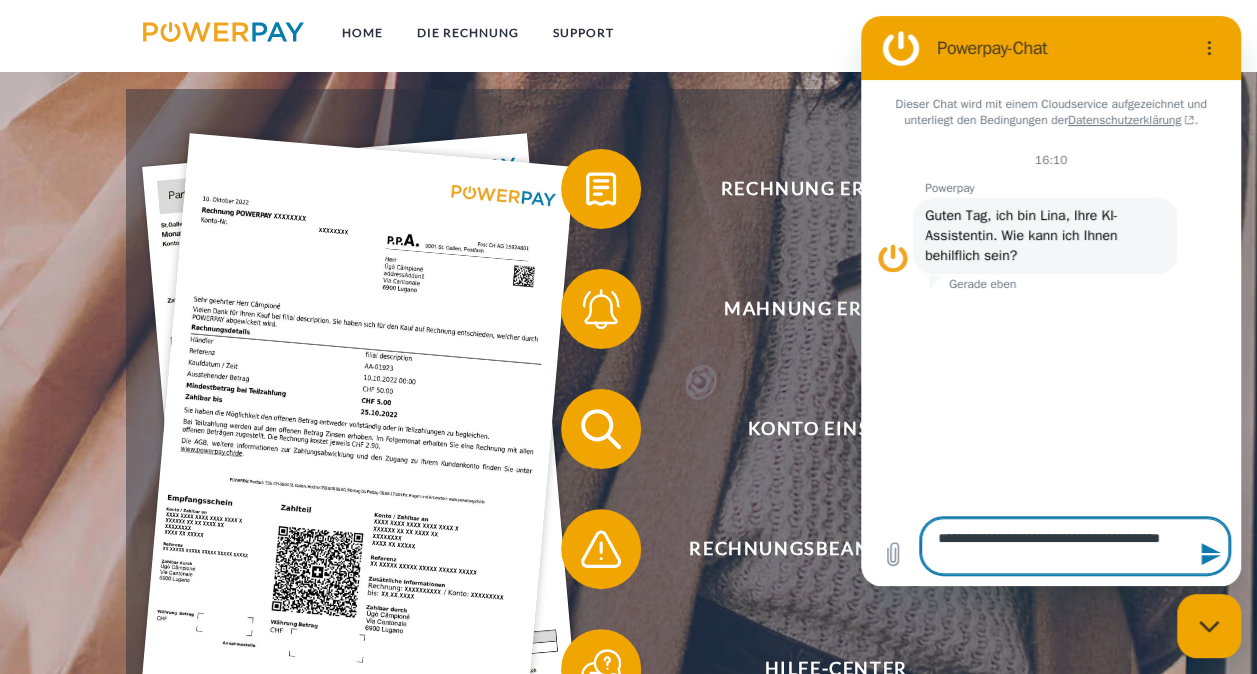 type on "**********" 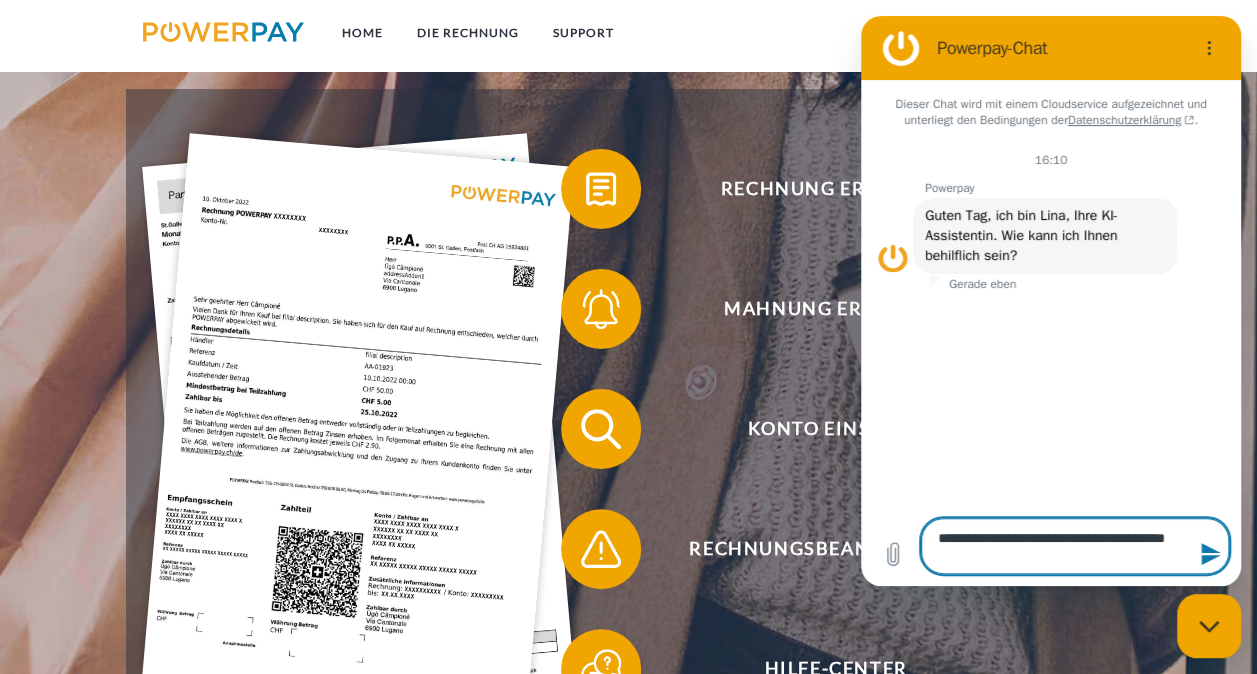 type on "**********" 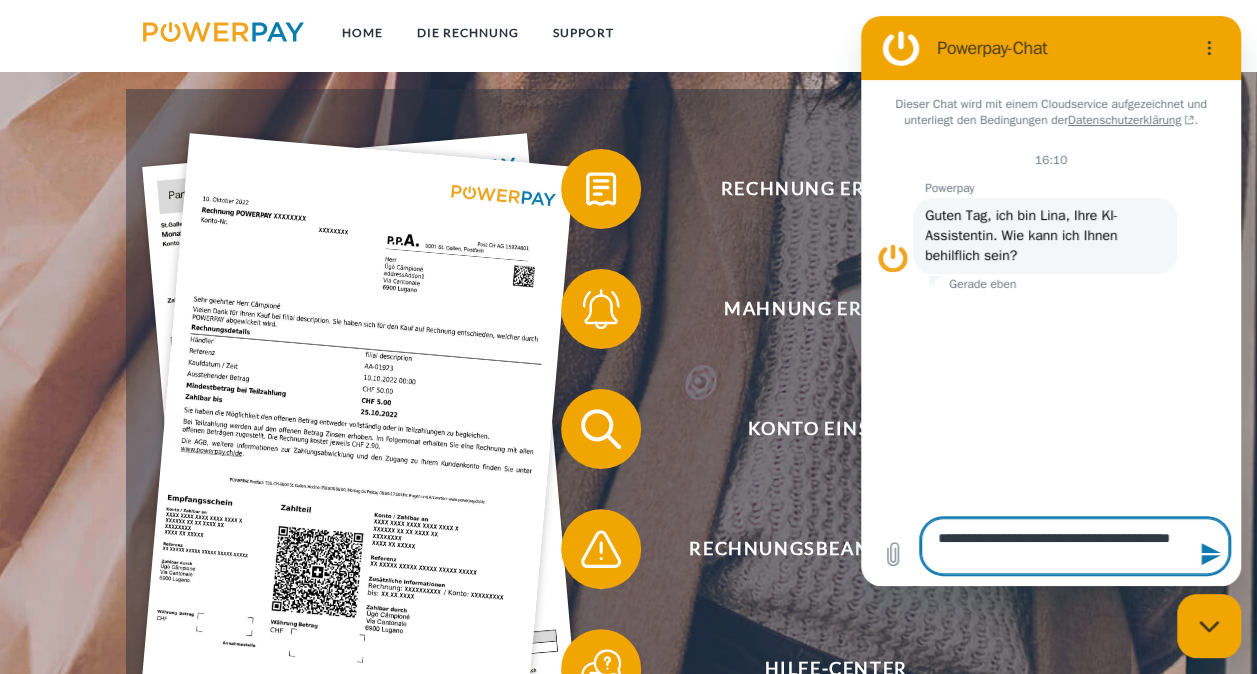 type on "**********" 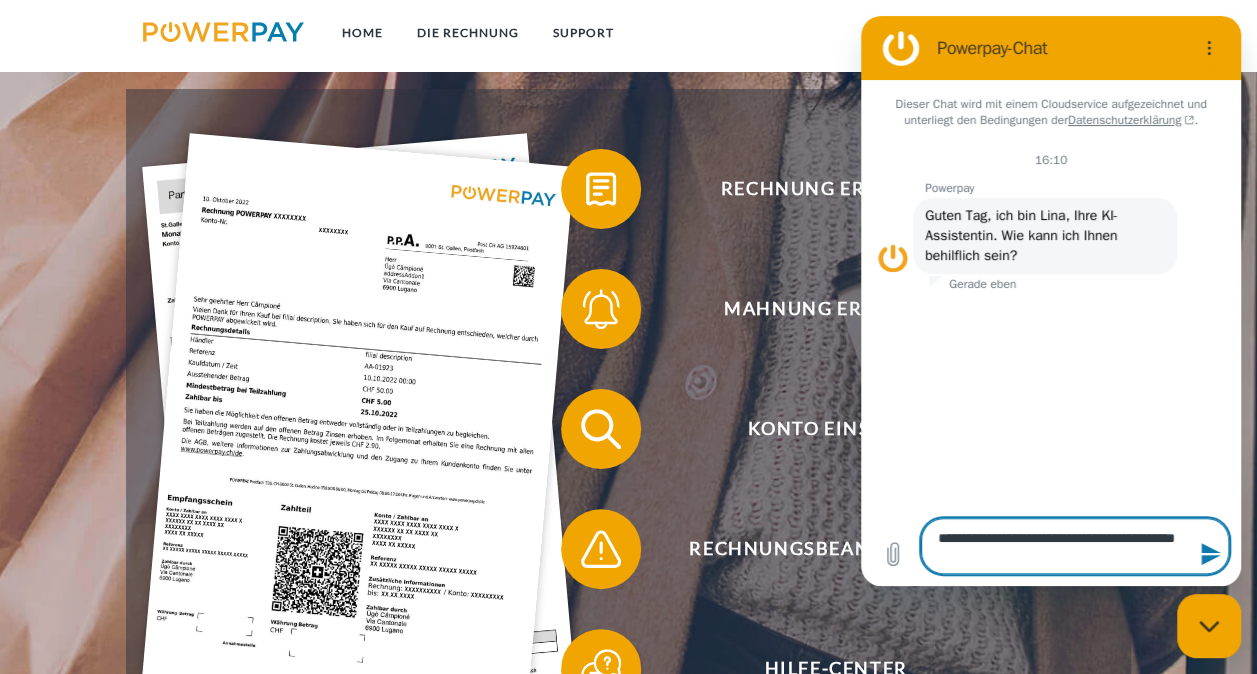 type on "**********" 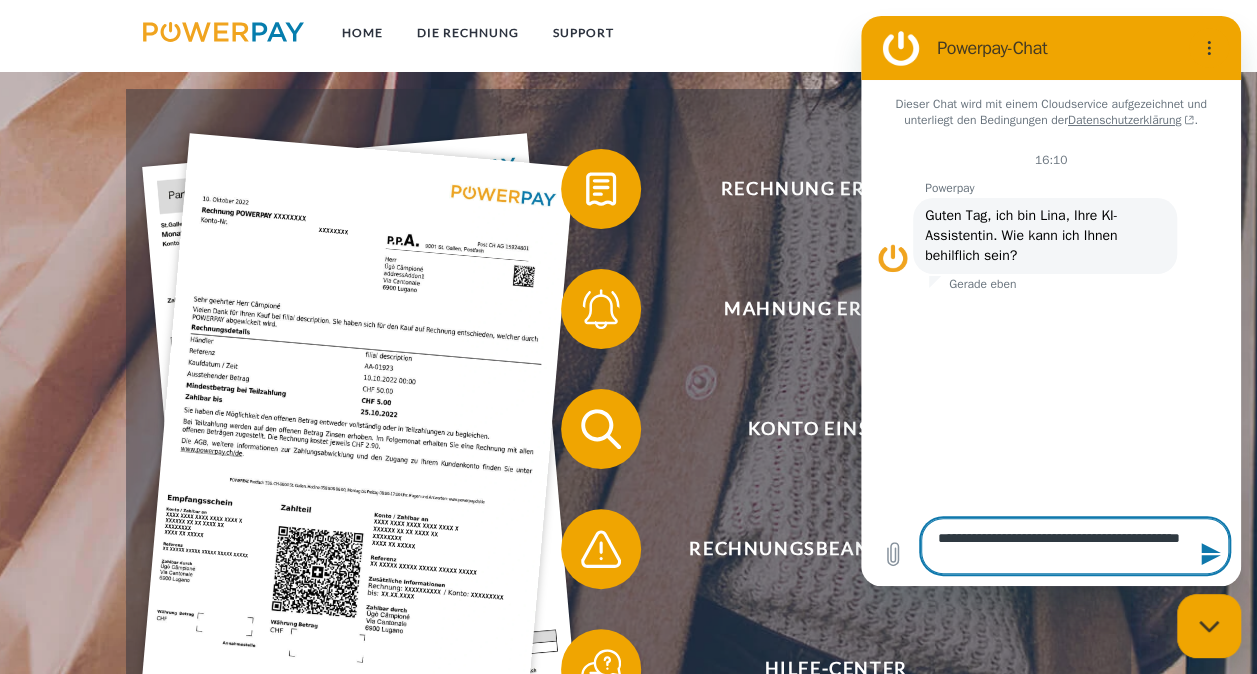 type 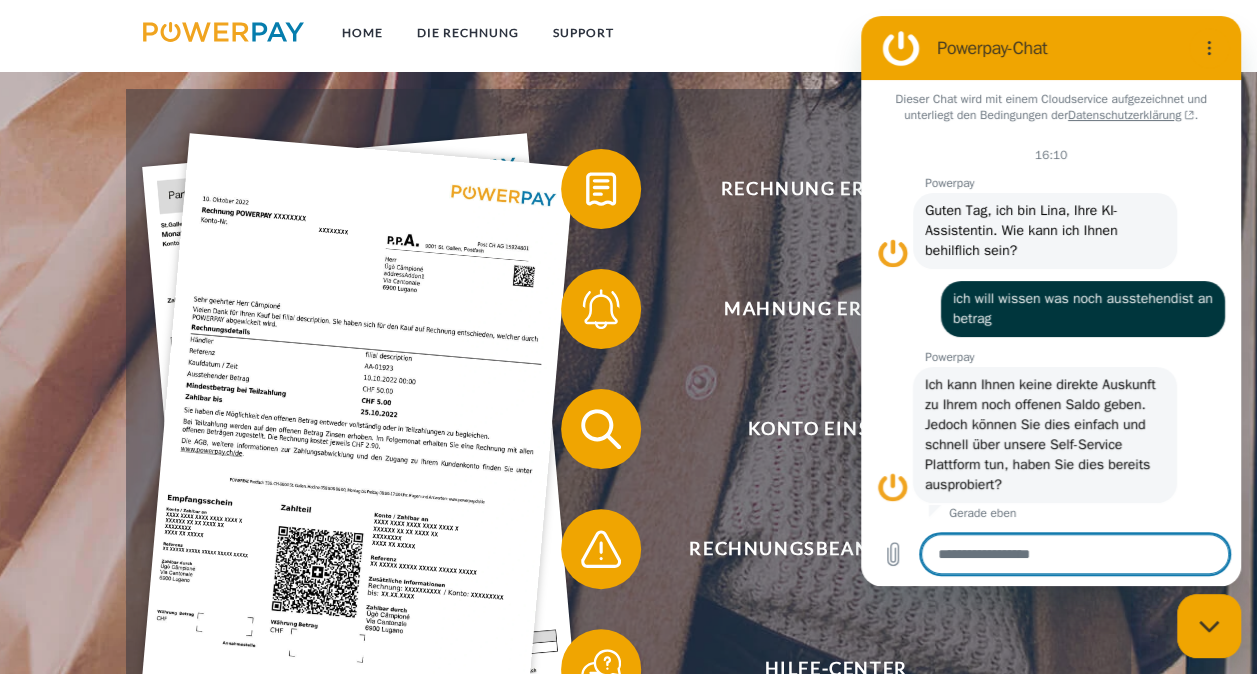 scroll, scrollTop: 100, scrollLeft: 0, axis: vertical 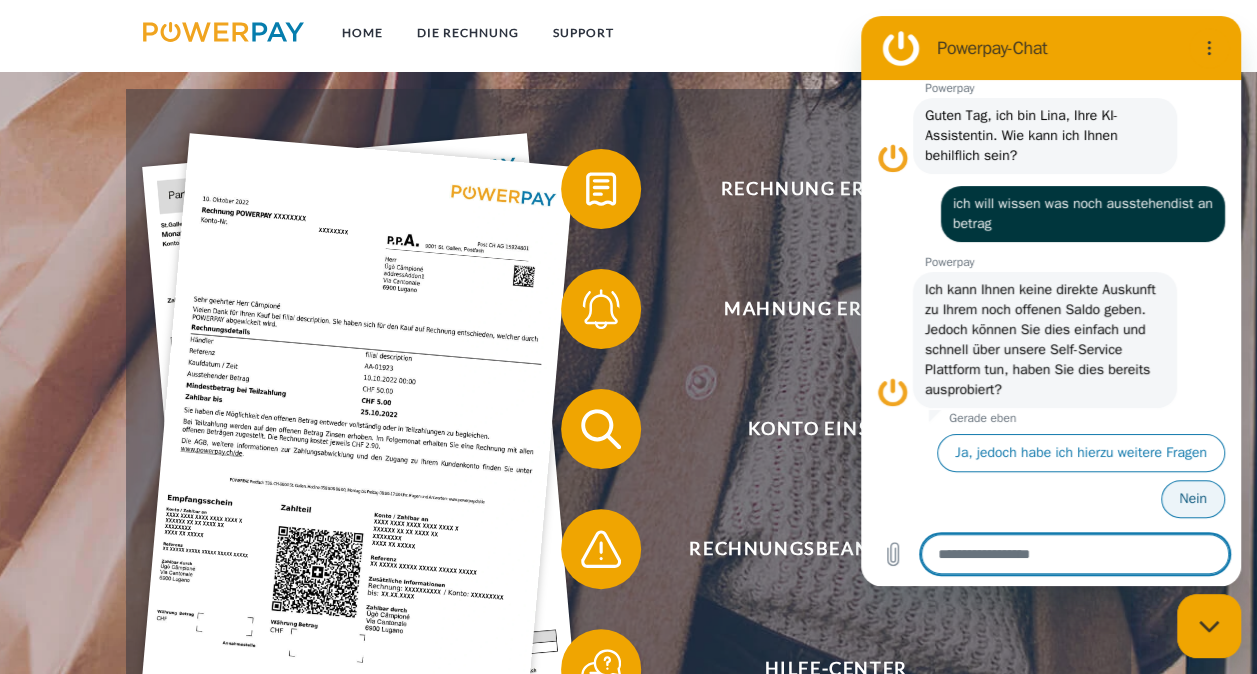 click on "Nein" at bounding box center [1193, 499] 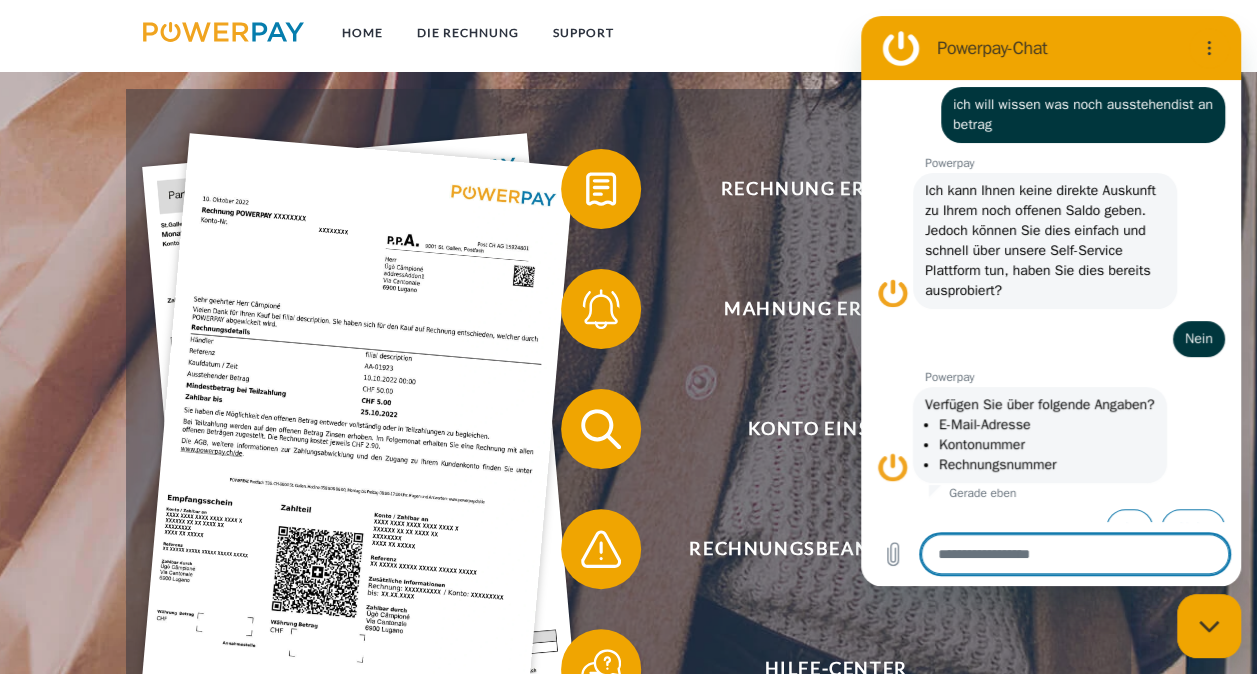 scroll, scrollTop: 248, scrollLeft: 0, axis: vertical 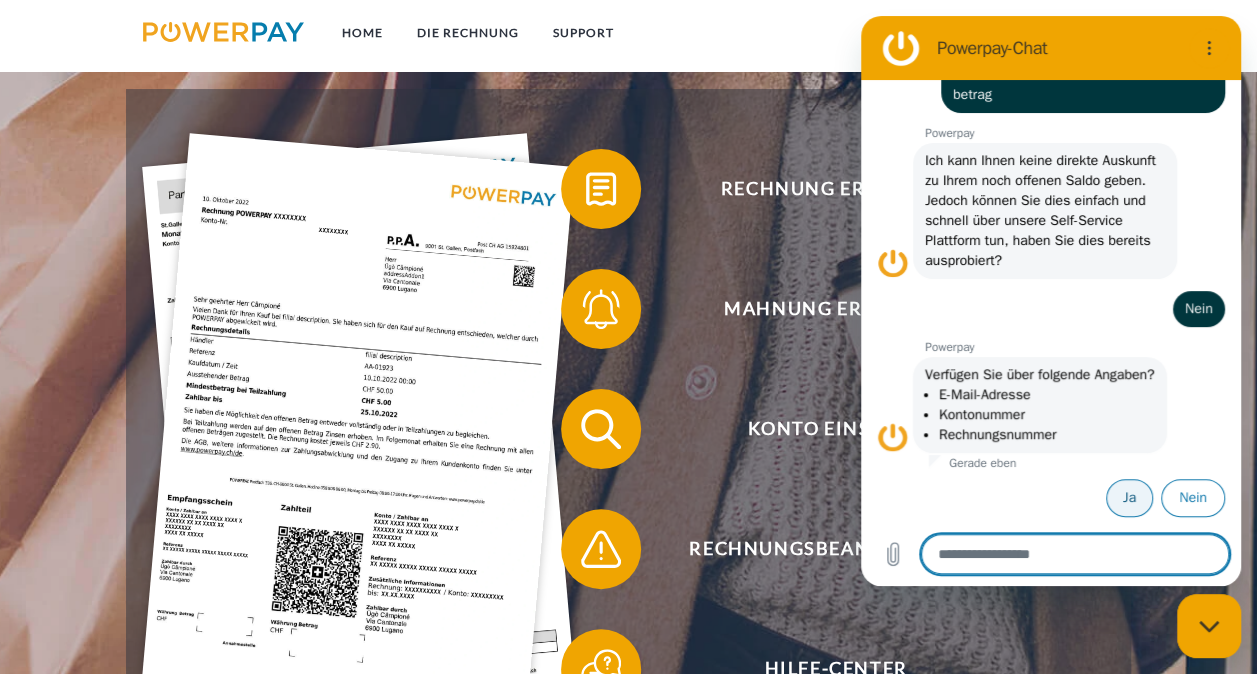 click on "Ja" at bounding box center (1129, 498) 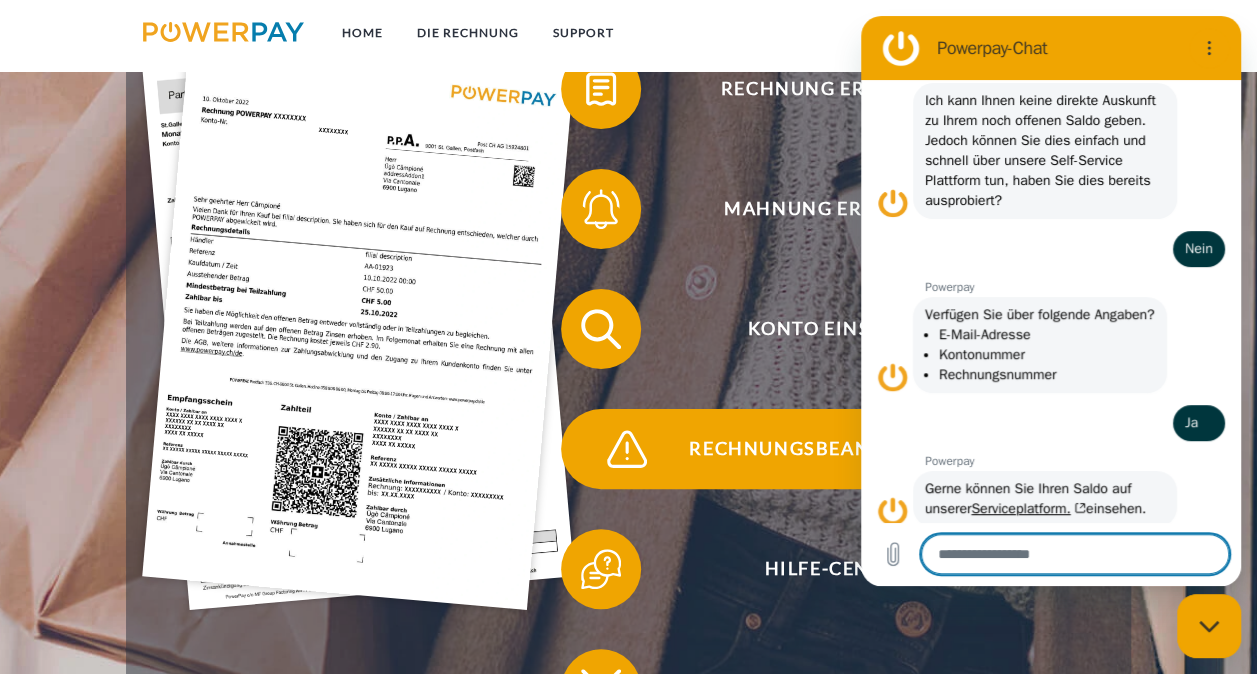 scroll, scrollTop: 362, scrollLeft: 0, axis: vertical 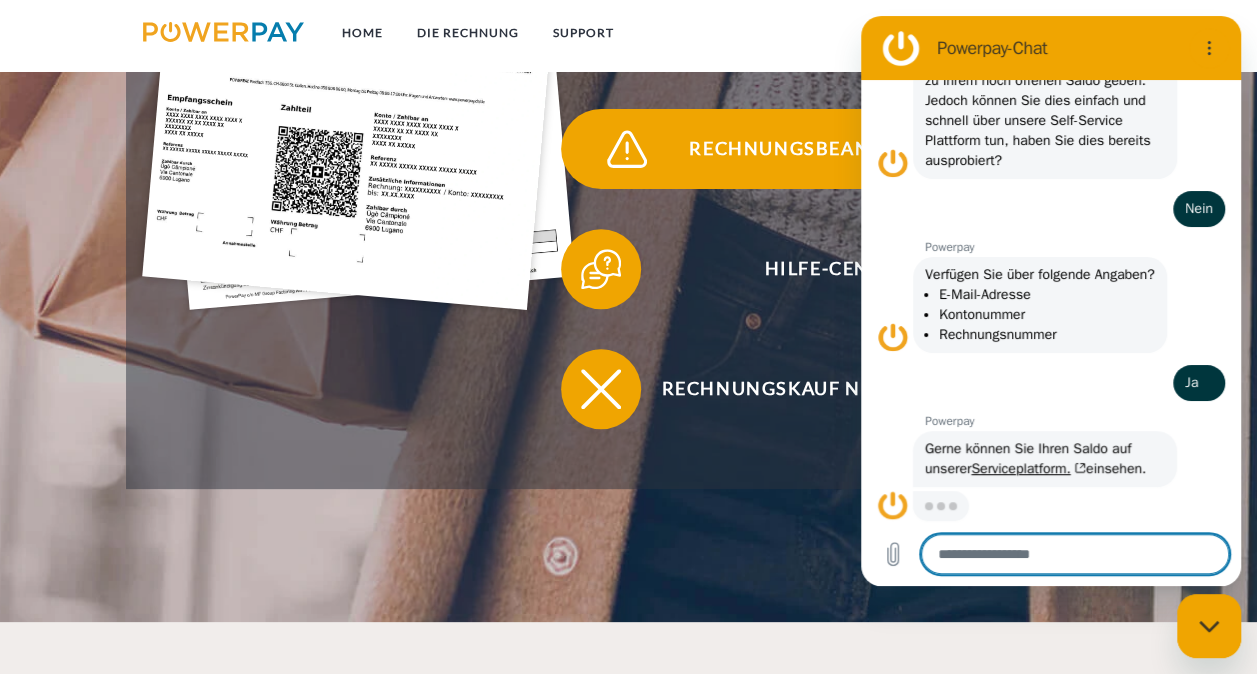 type on "*" 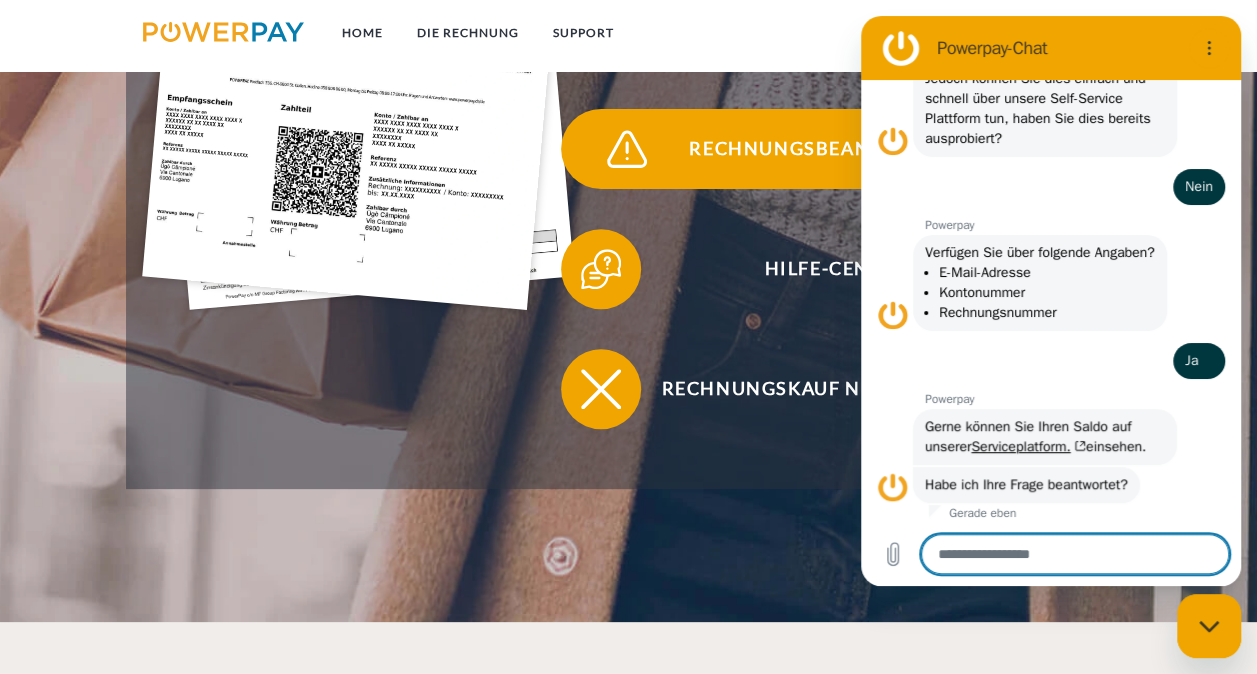 scroll, scrollTop: 391, scrollLeft: 0, axis: vertical 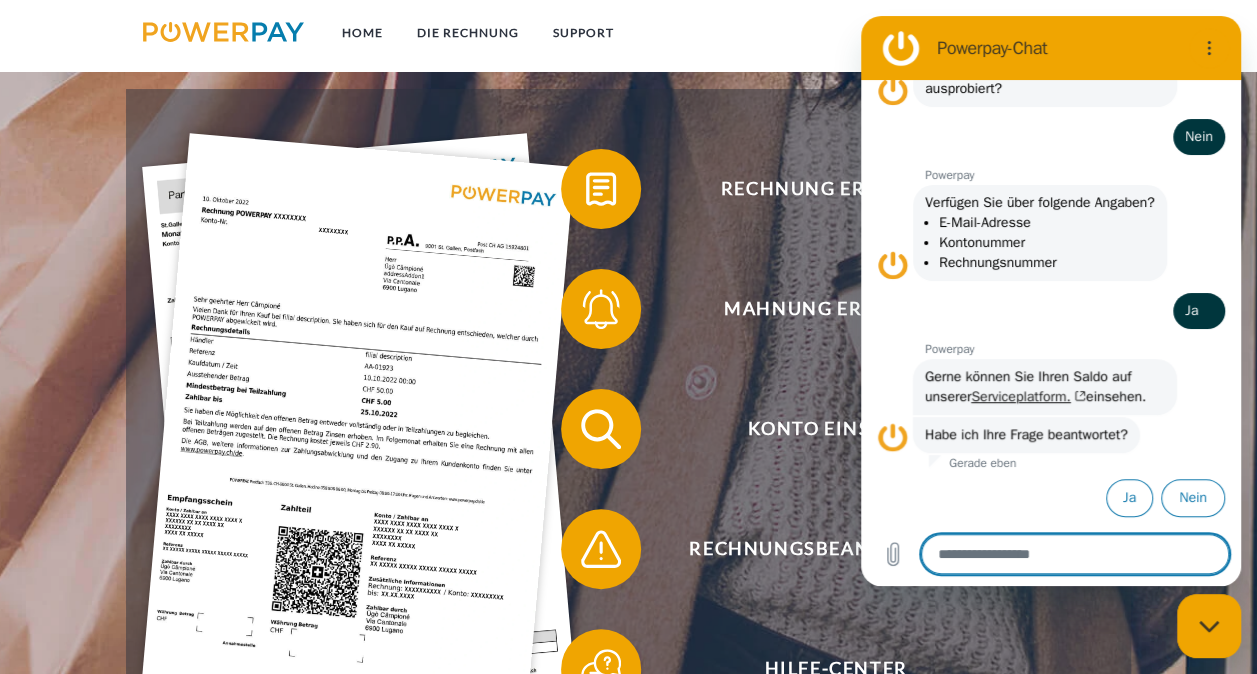 click on "Serviceplatform." at bounding box center (1028, 396) 